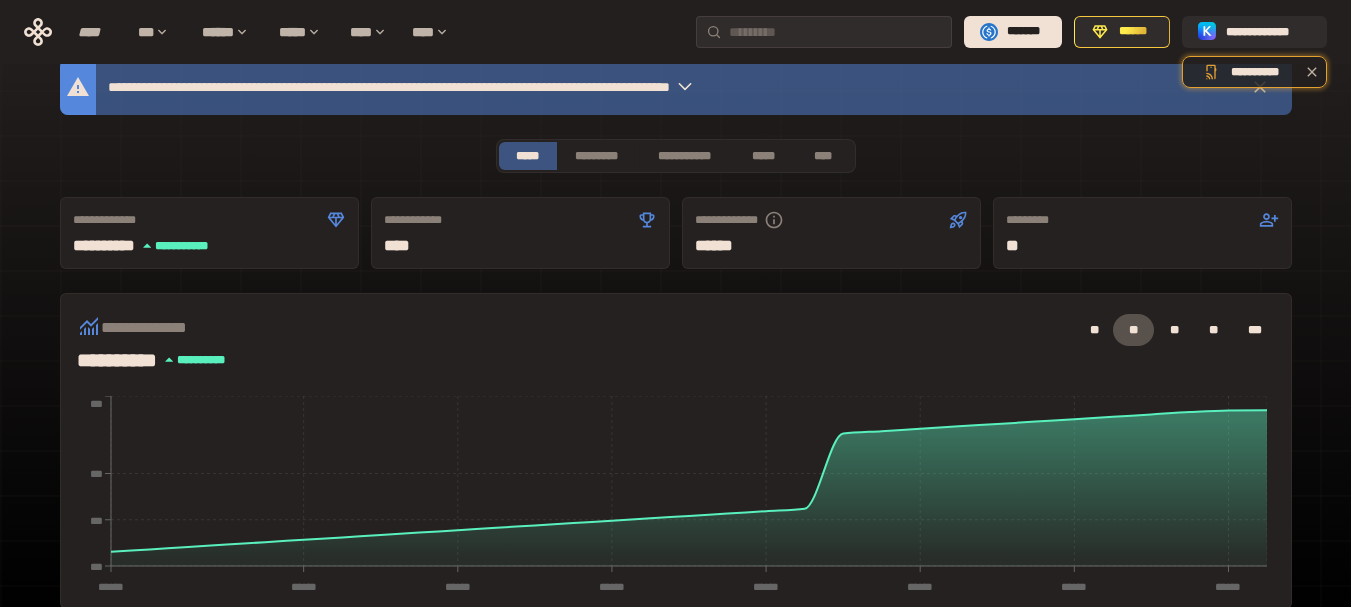 scroll, scrollTop: 0, scrollLeft: 0, axis: both 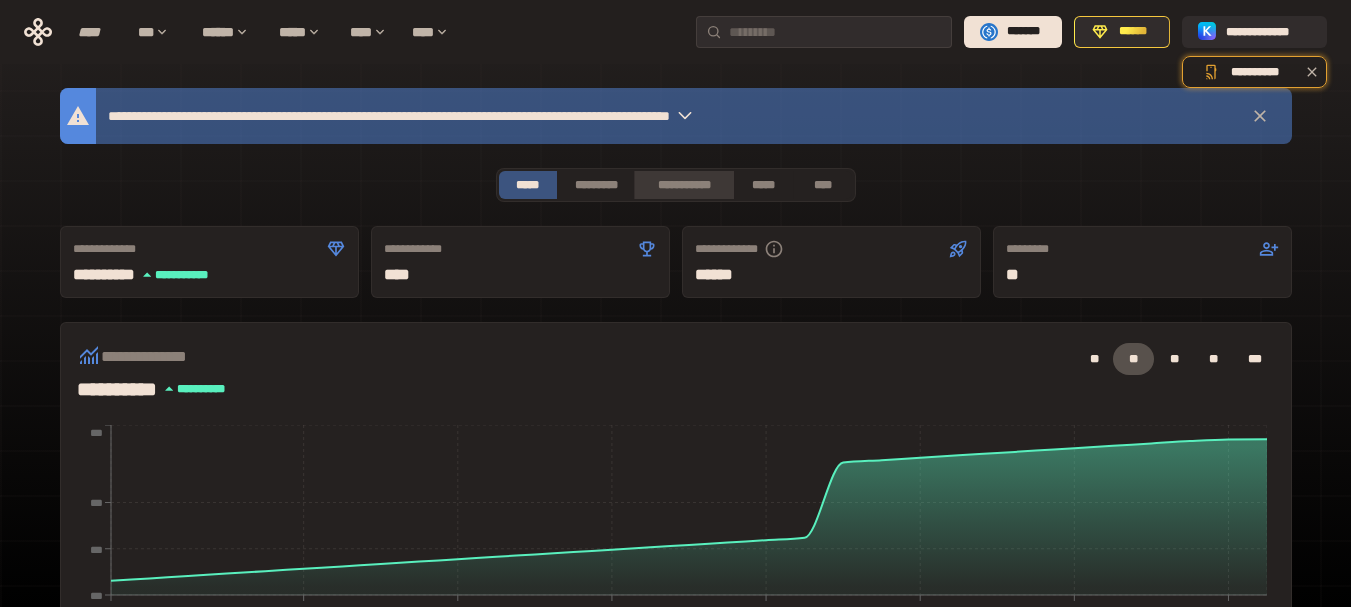 drag, startPoint x: 710, startPoint y: 177, endPoint x: 721, endPoint y: 179, distance: 11.18034 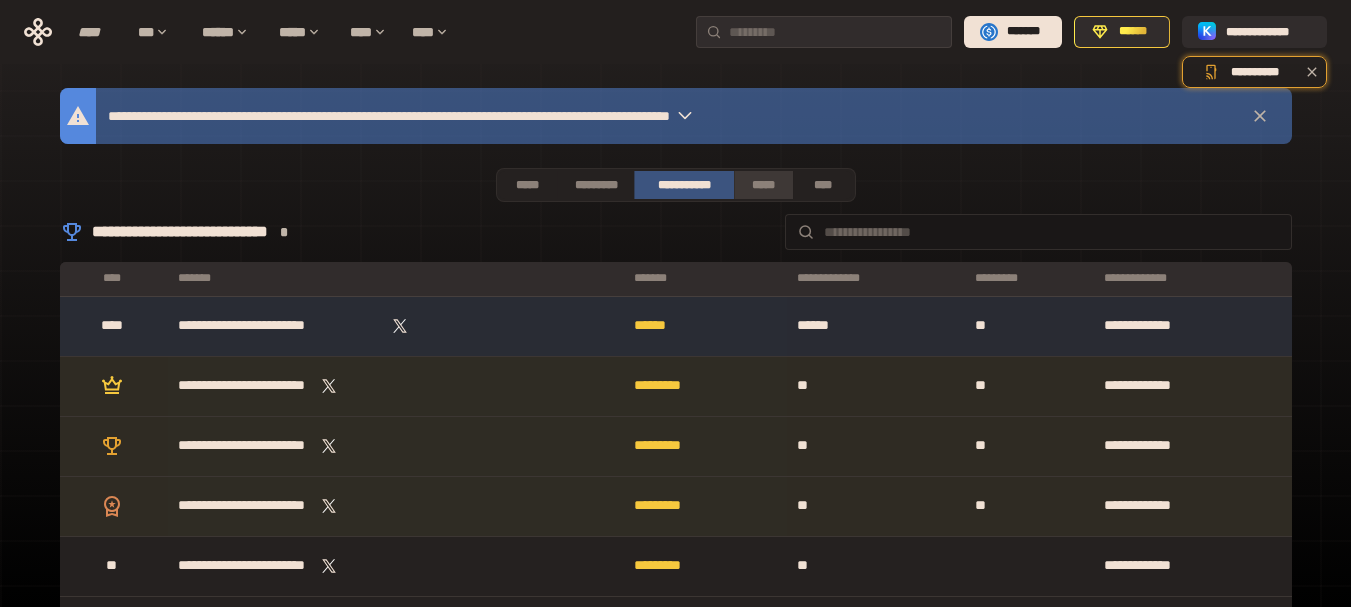 click on "*****" at bounding box center [763, 185] 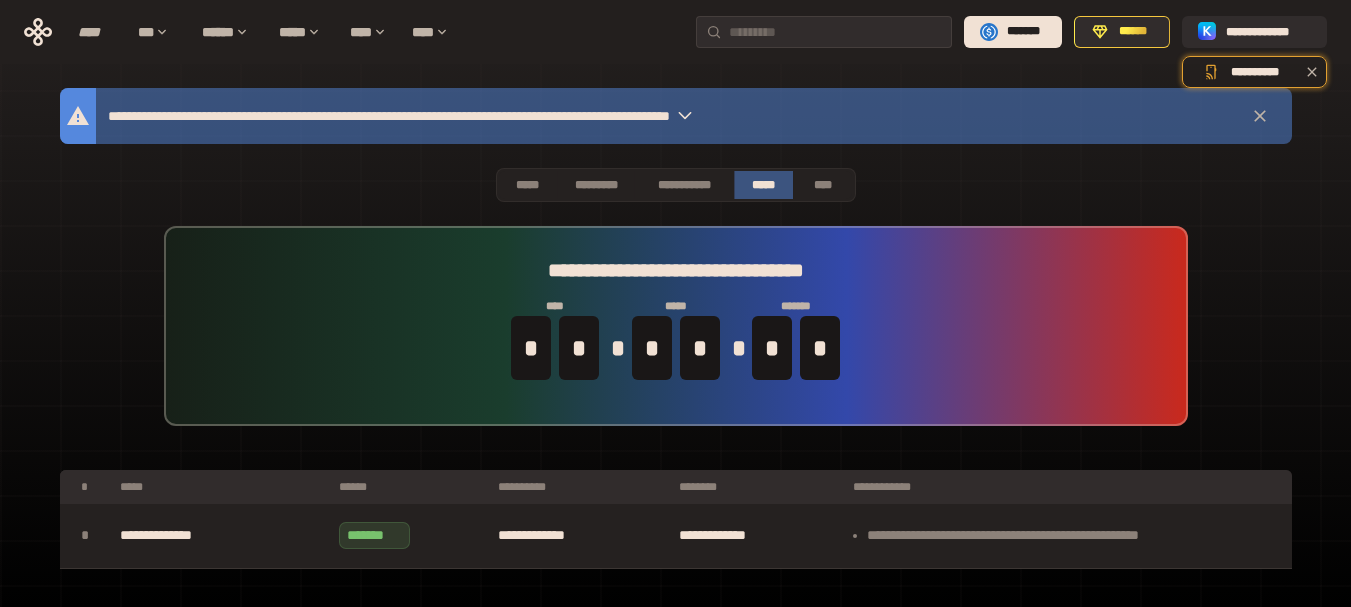 click on "**********" at bounding box center [676, 326] 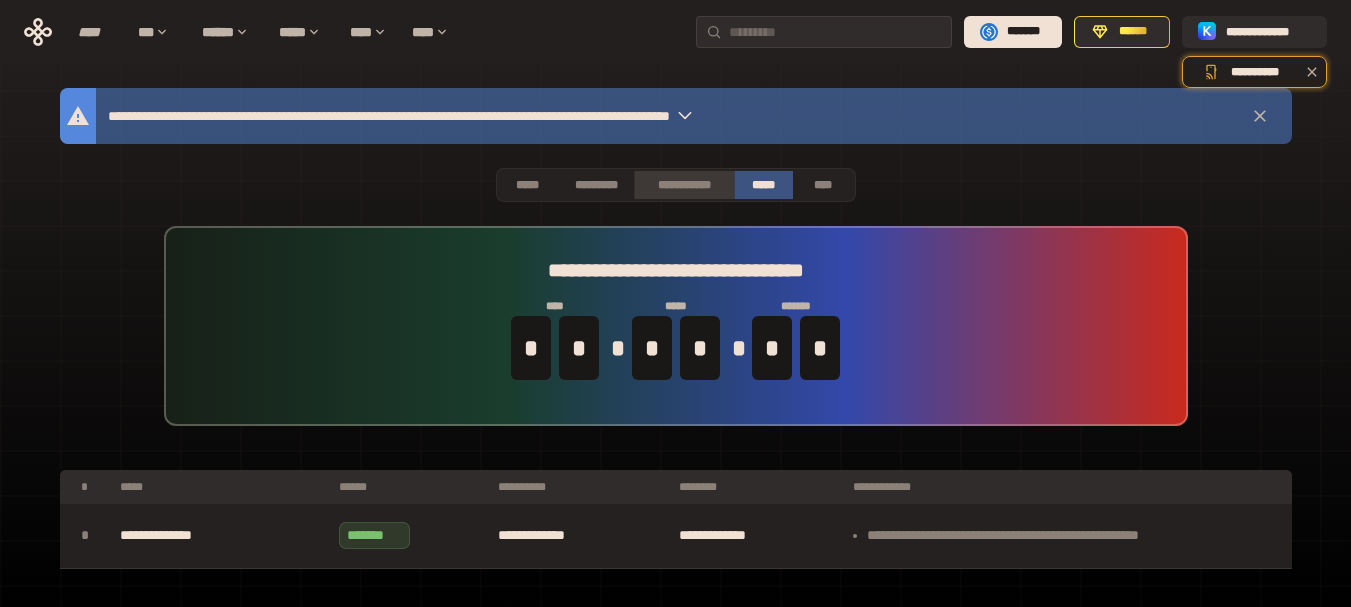 click on "**********" at bounding box center (683, 185) 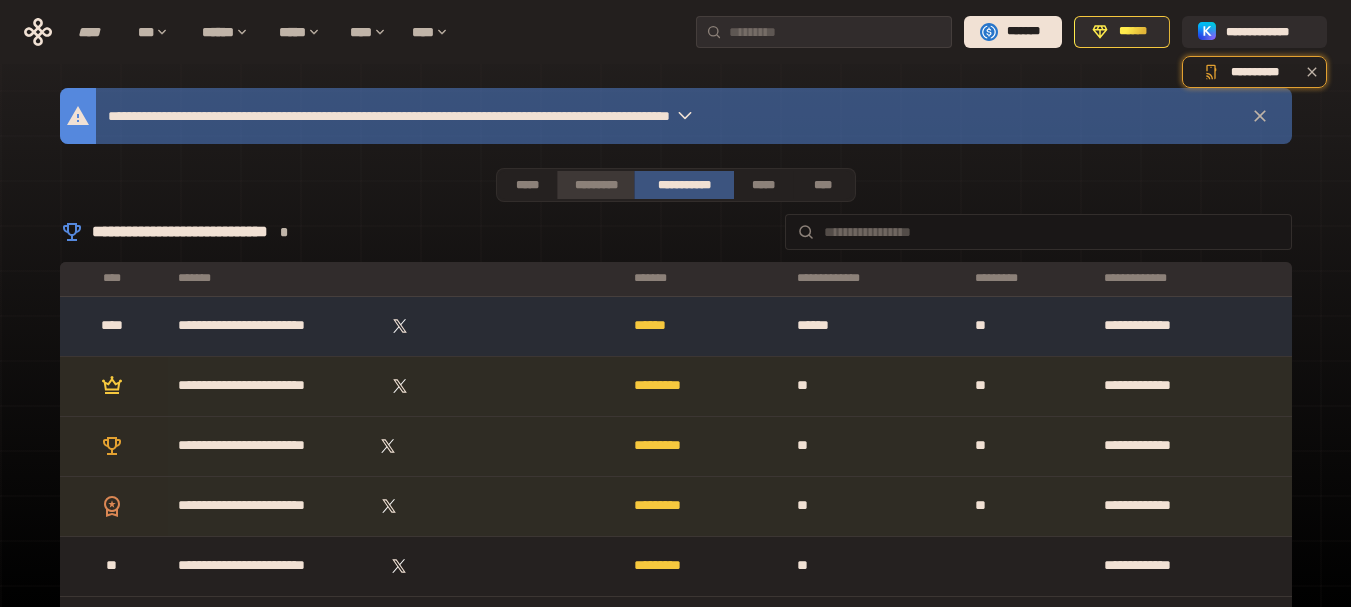 click on "*********" at bounding box center [595, 185] 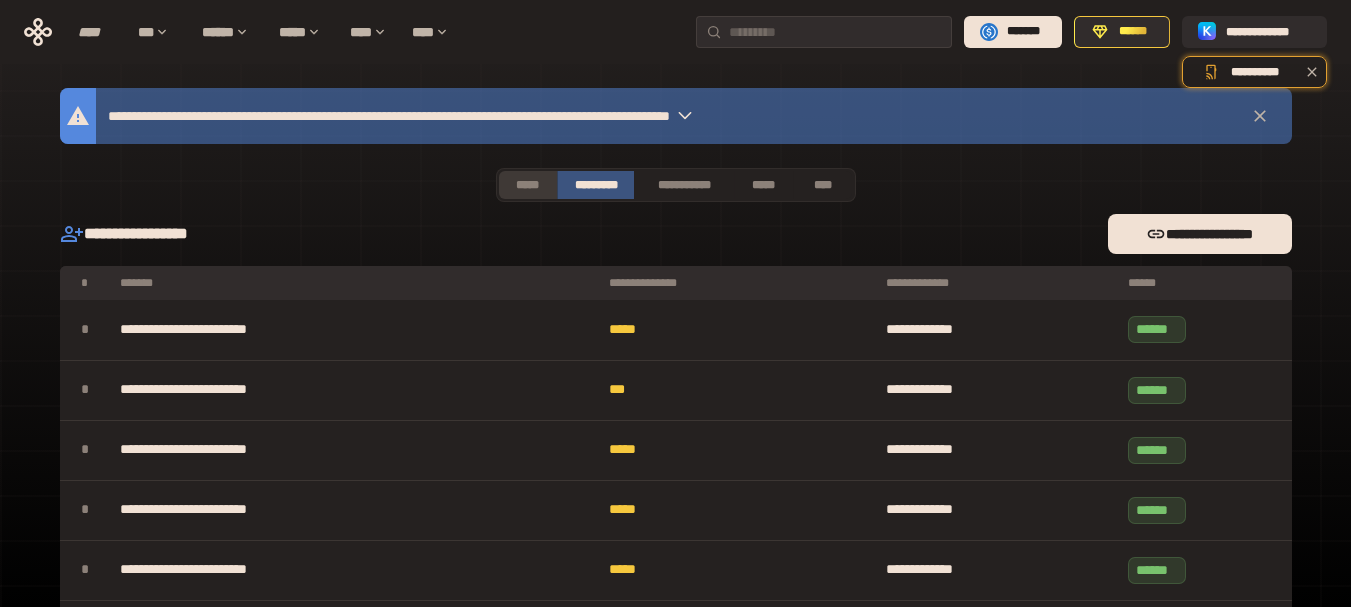 click on "*****" at bounding box center [528, 185] 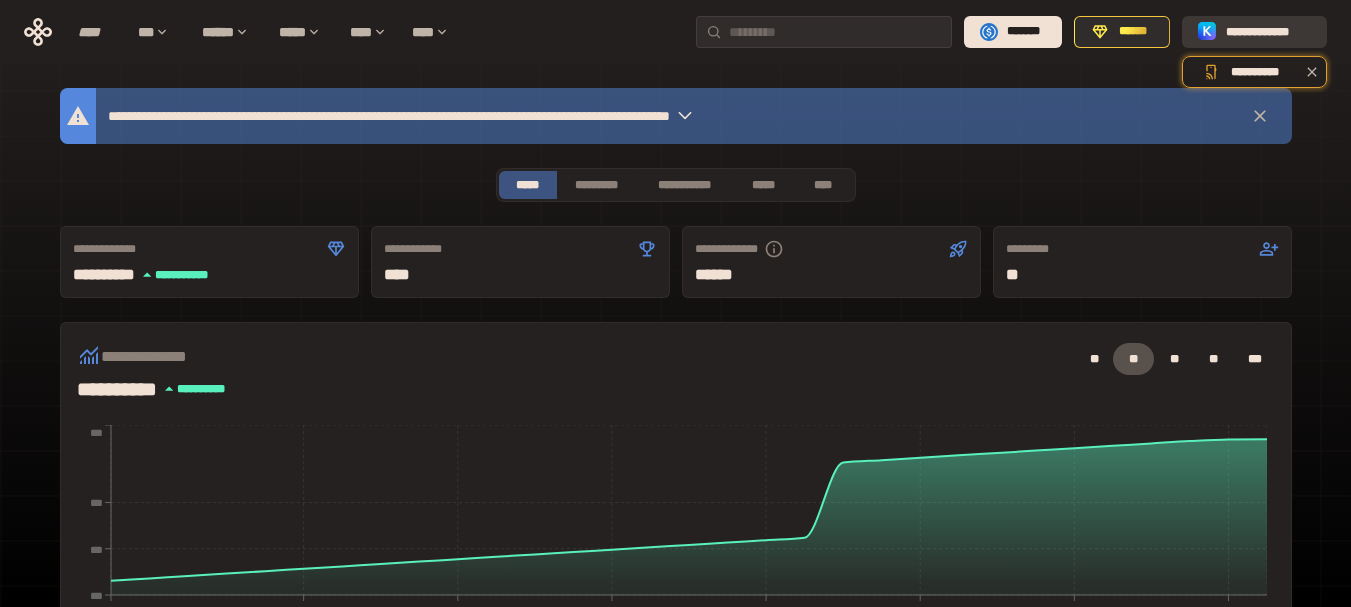 click on "**********" at bounding box center [1268, 32] 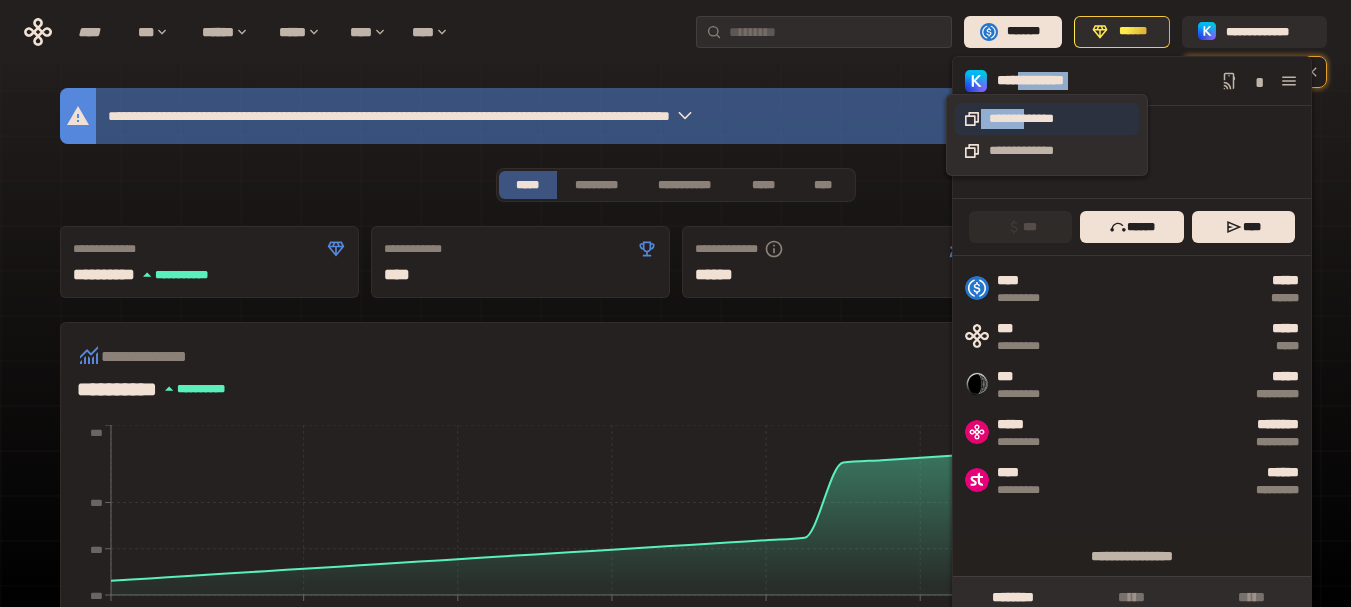 drag, startPoint x: 1029, startPoint y: 81, endPoint x: 1040, endPoint y: 126, distance: 46.32494 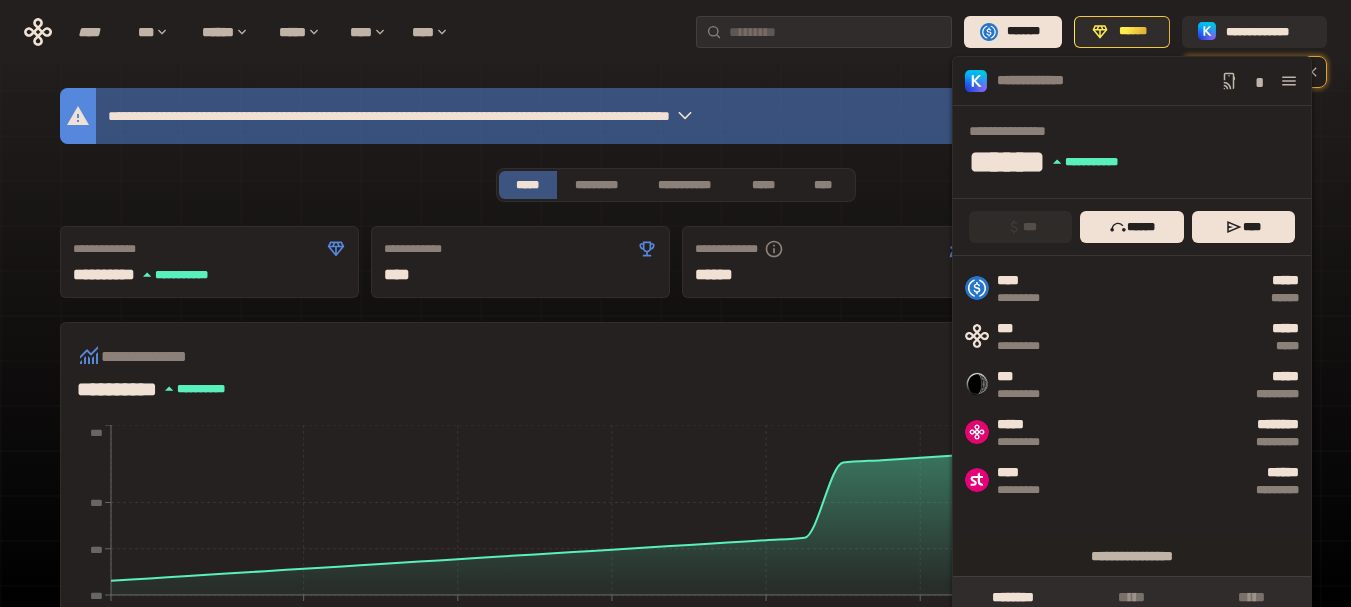 click on "**********" at bounding box center [1138, 131] 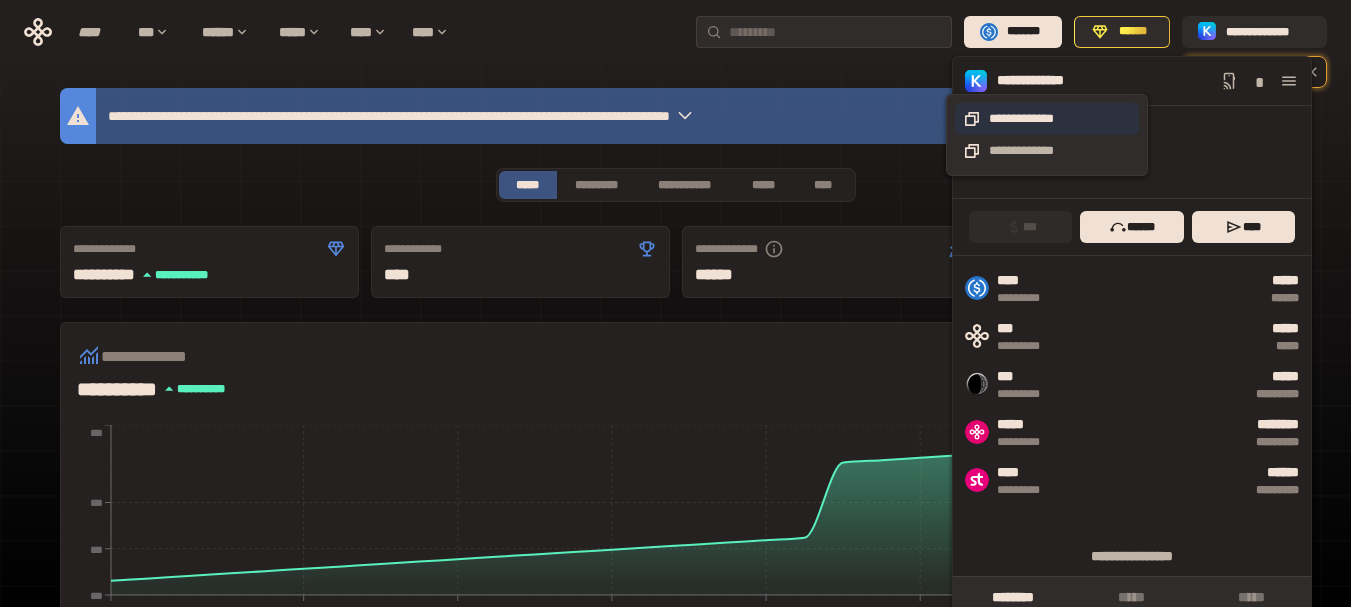 click on "**********" at bounding box center [1047, 119] 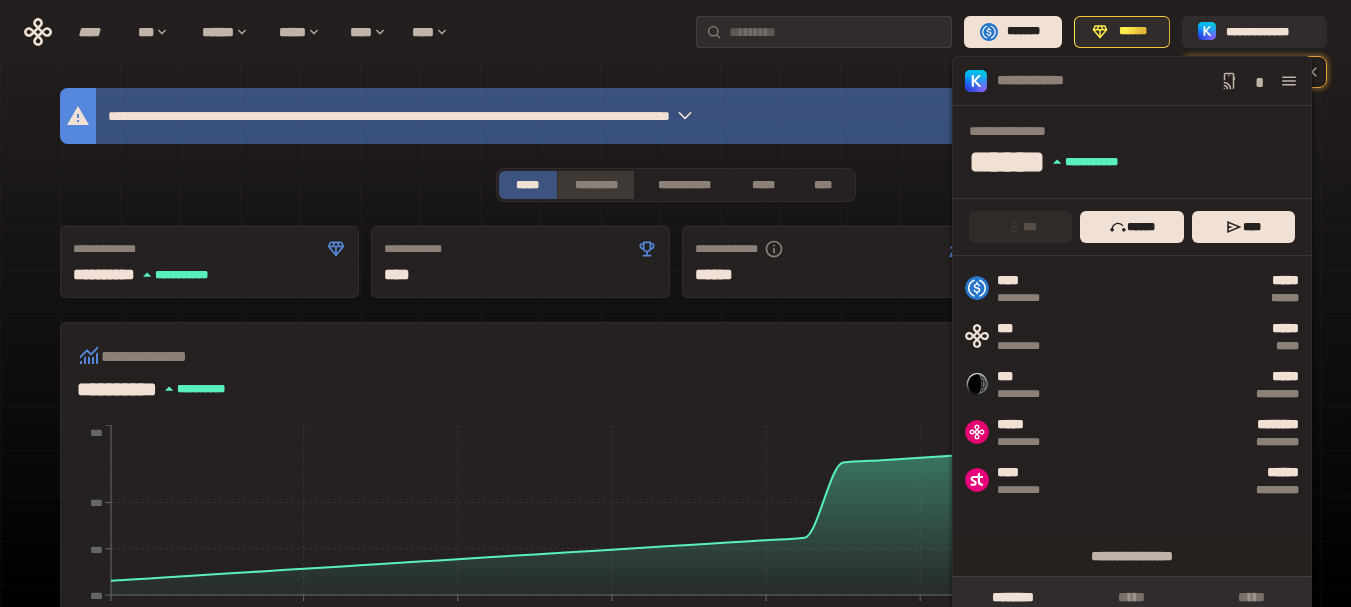 click on "*********" at bounding box center (595, 185) 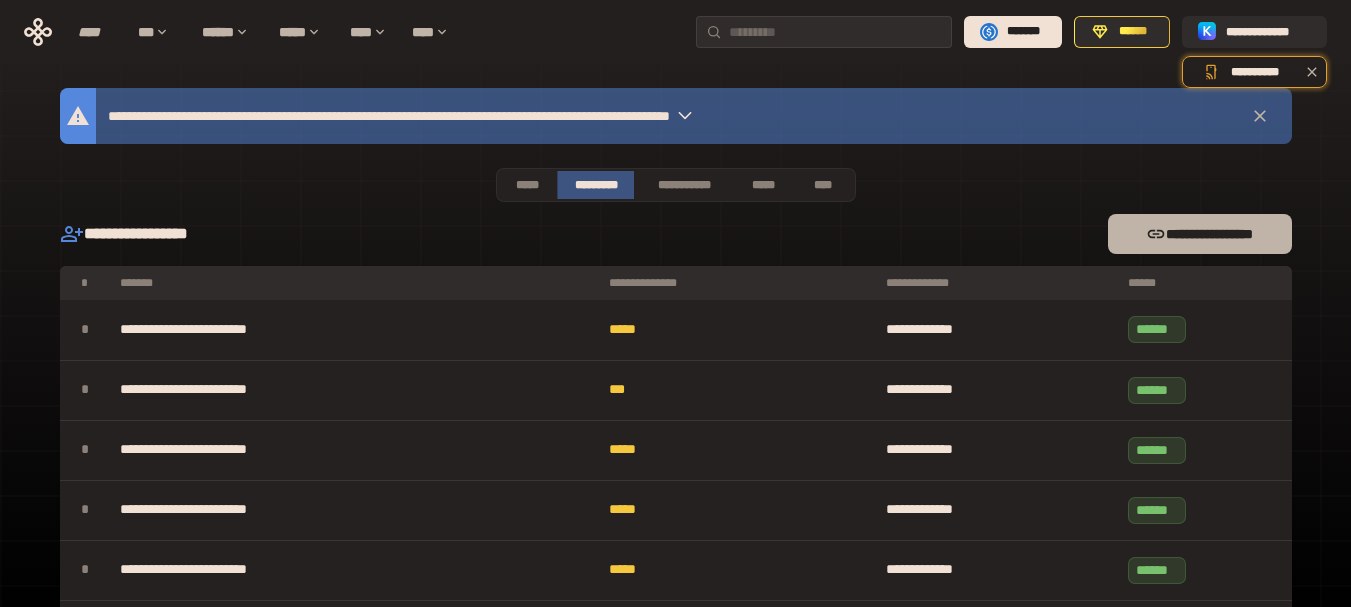 click on "**********" at bounding box center (1199, 234) 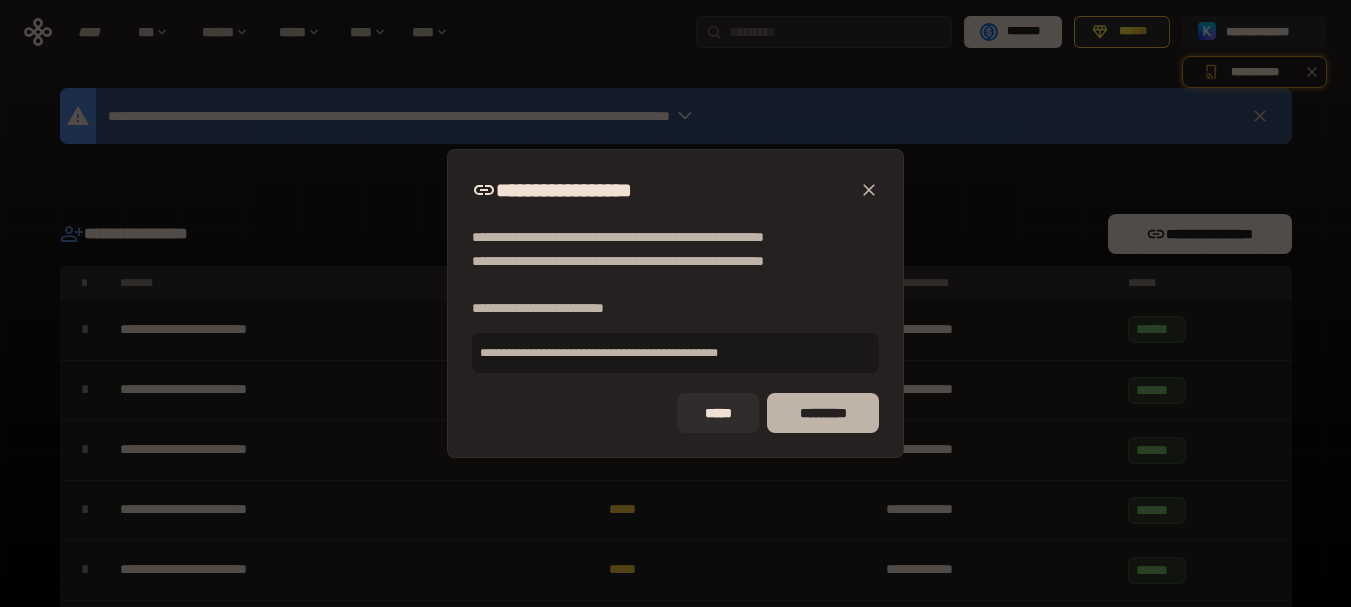 click on "*********" at bounding box center [822, 413] 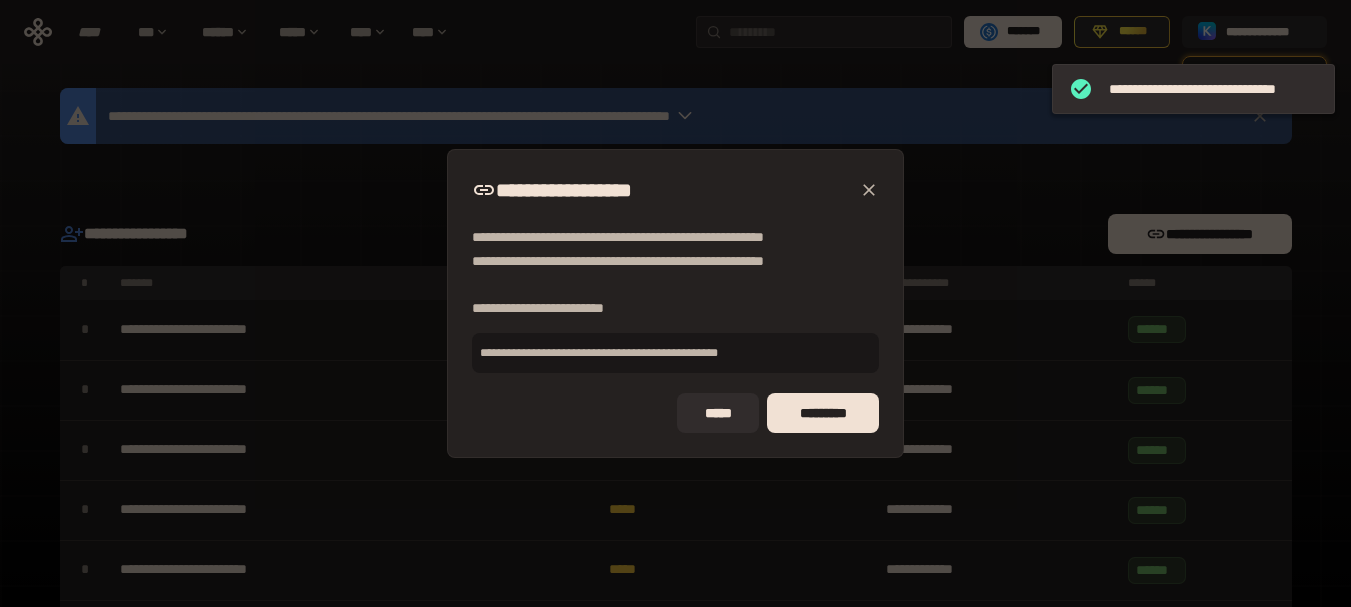 click on "**********" at bounding box center (675, 303) 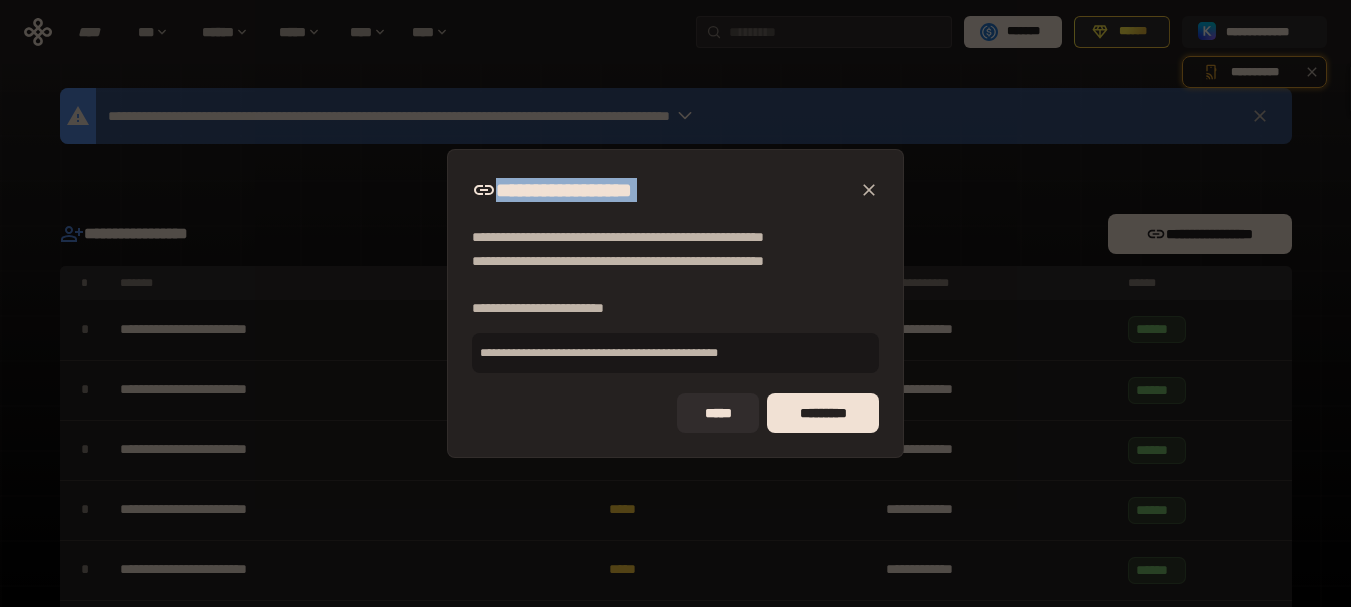 click on "**********" at bounding box center [675, 303] 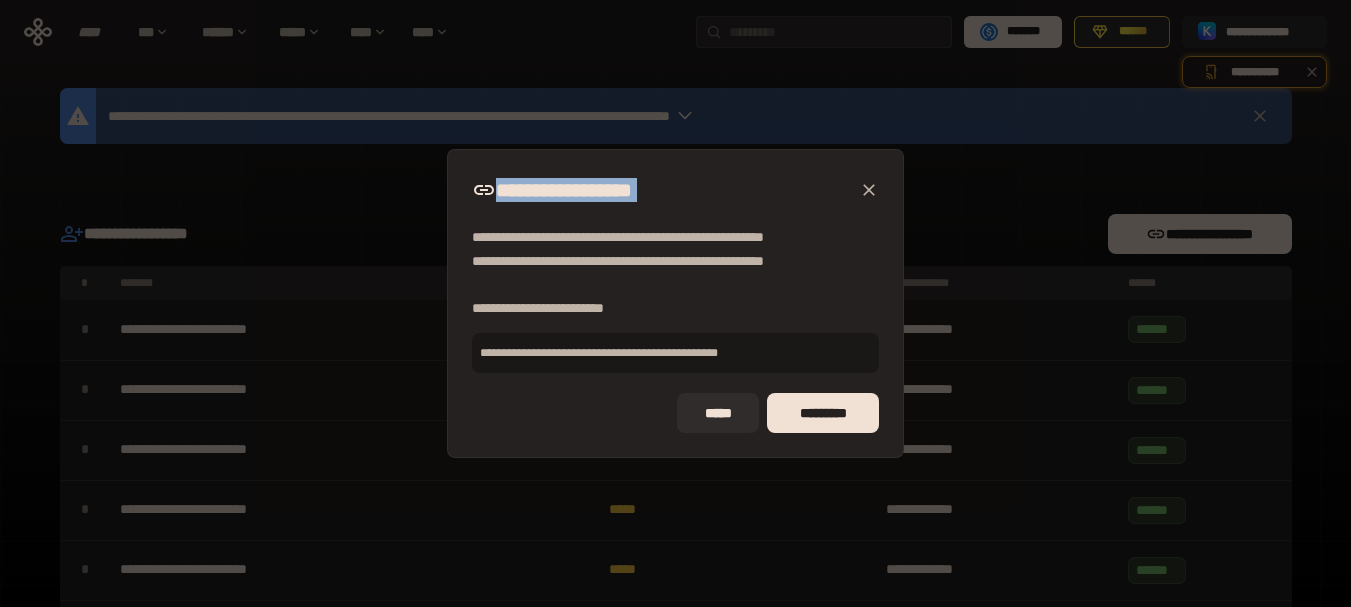 drag, startPoint x: 1111, startPoint y: 195, endPoint x: 1007, endPoint y: 173, distance: 106.30146 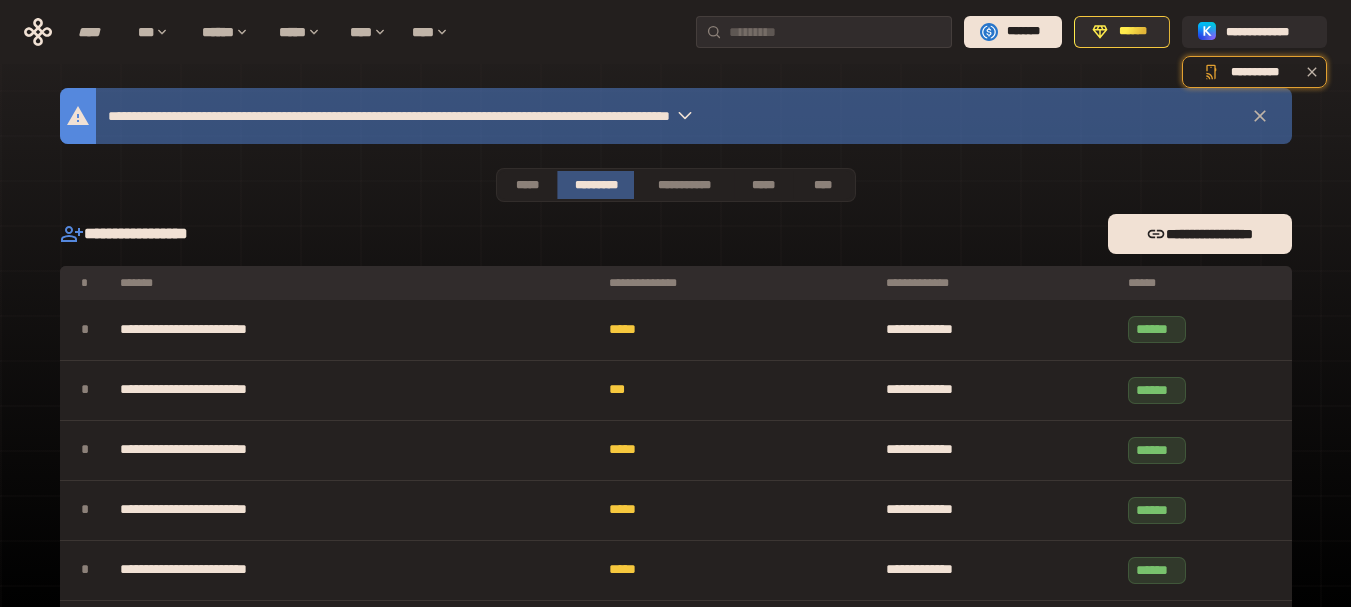 click on "**********" at bounding box center (676, 804) 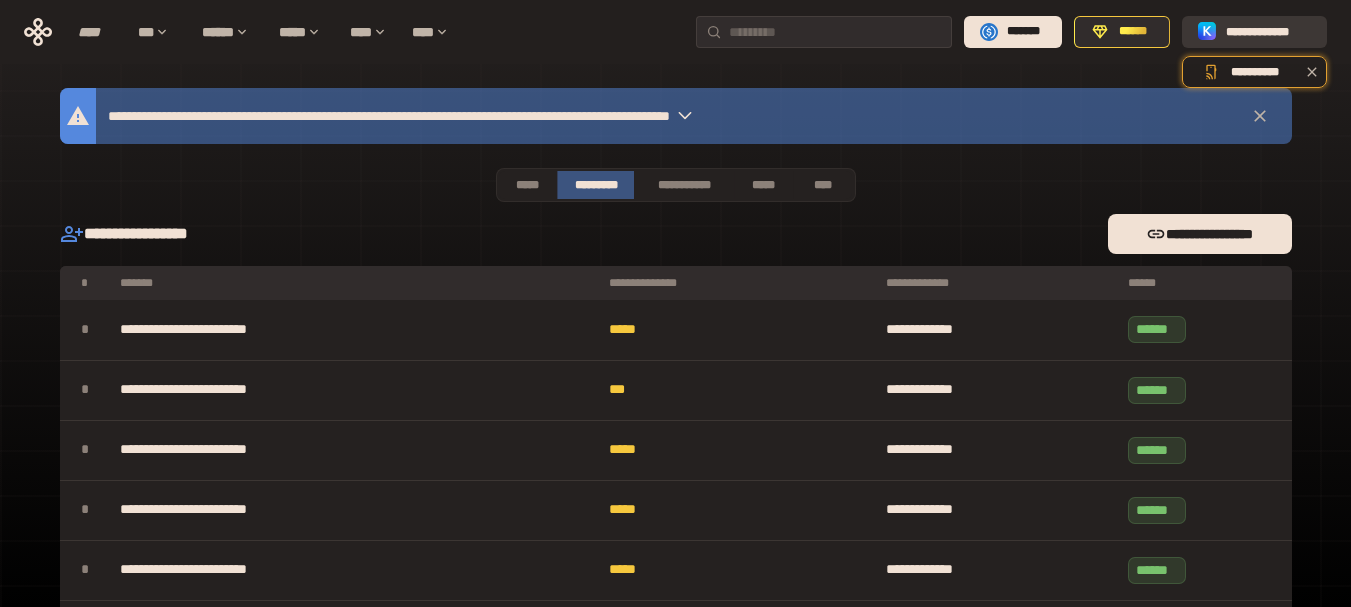 click on "**********" at bounding box center [1254, 32] 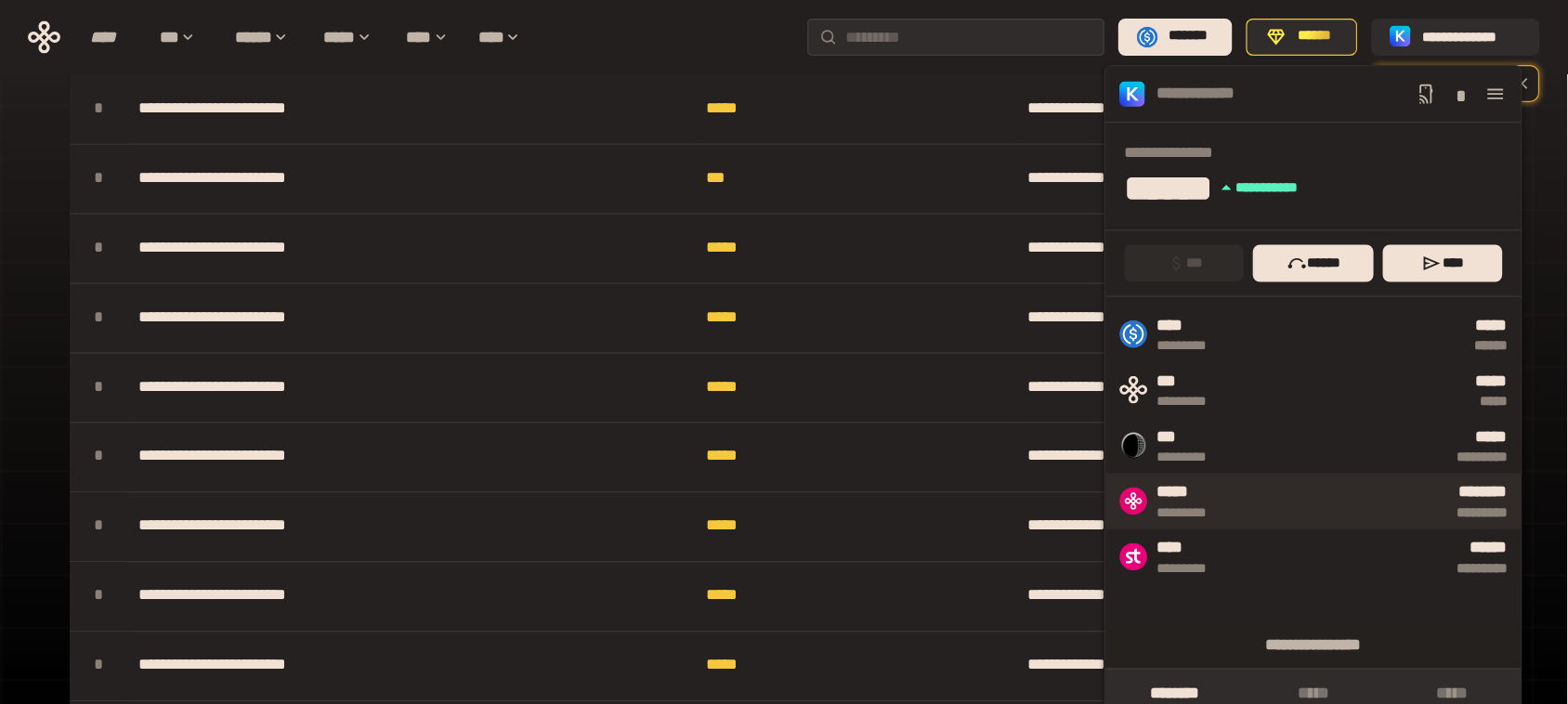 scroll, scrollTop: 186, scrollLeft: 0, axis: vertical 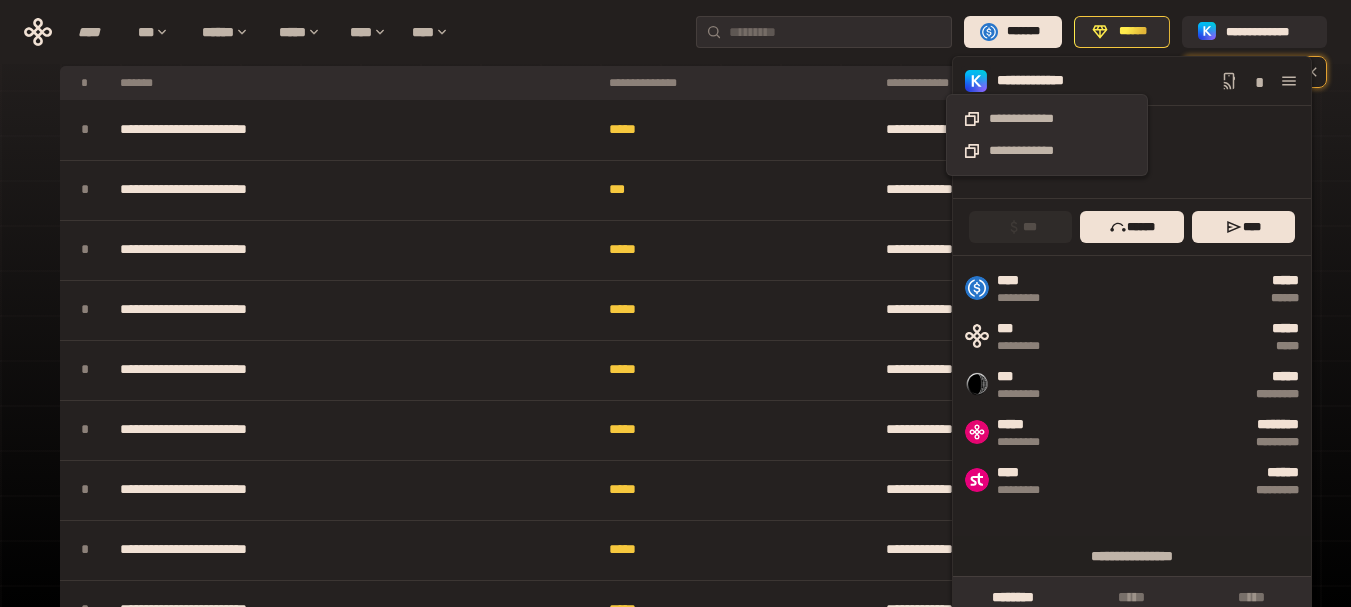 type 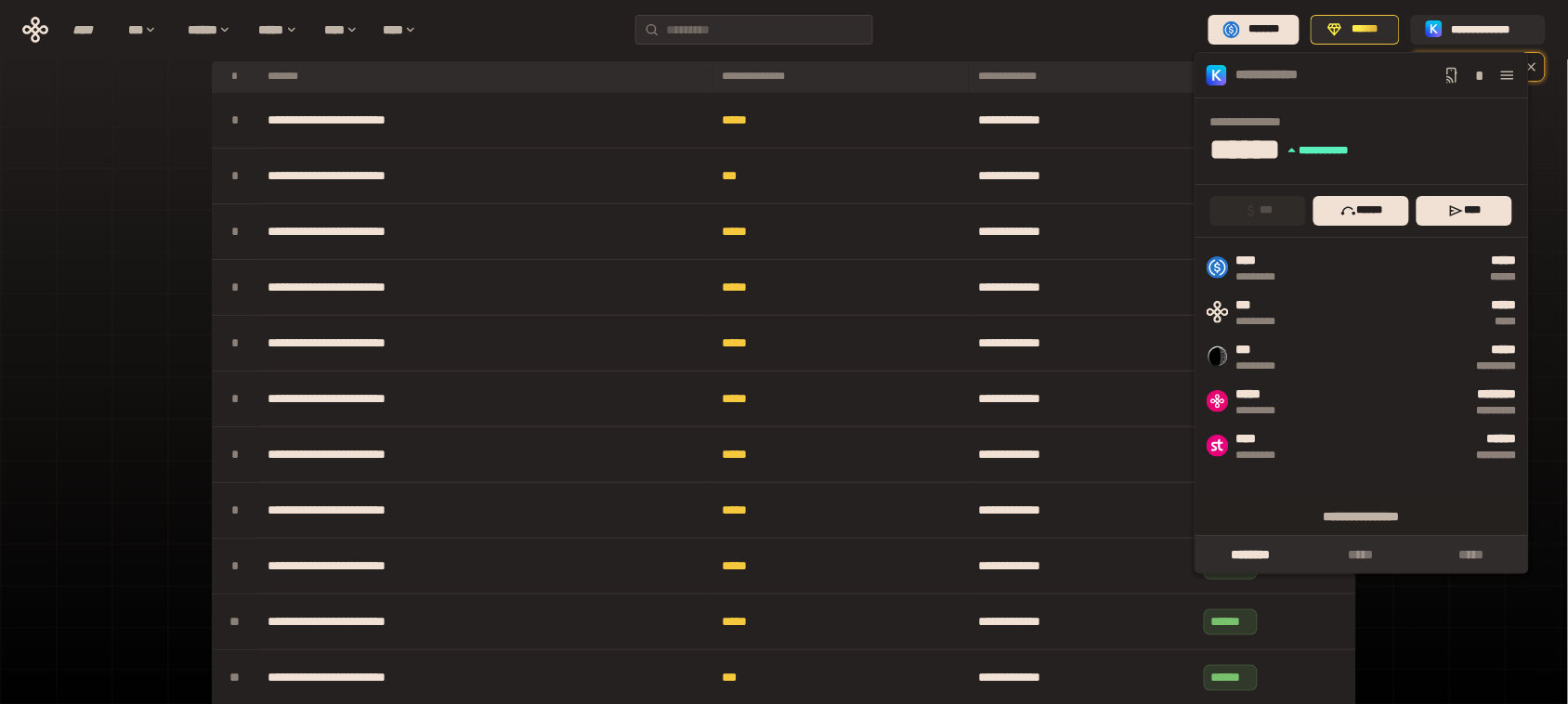 click 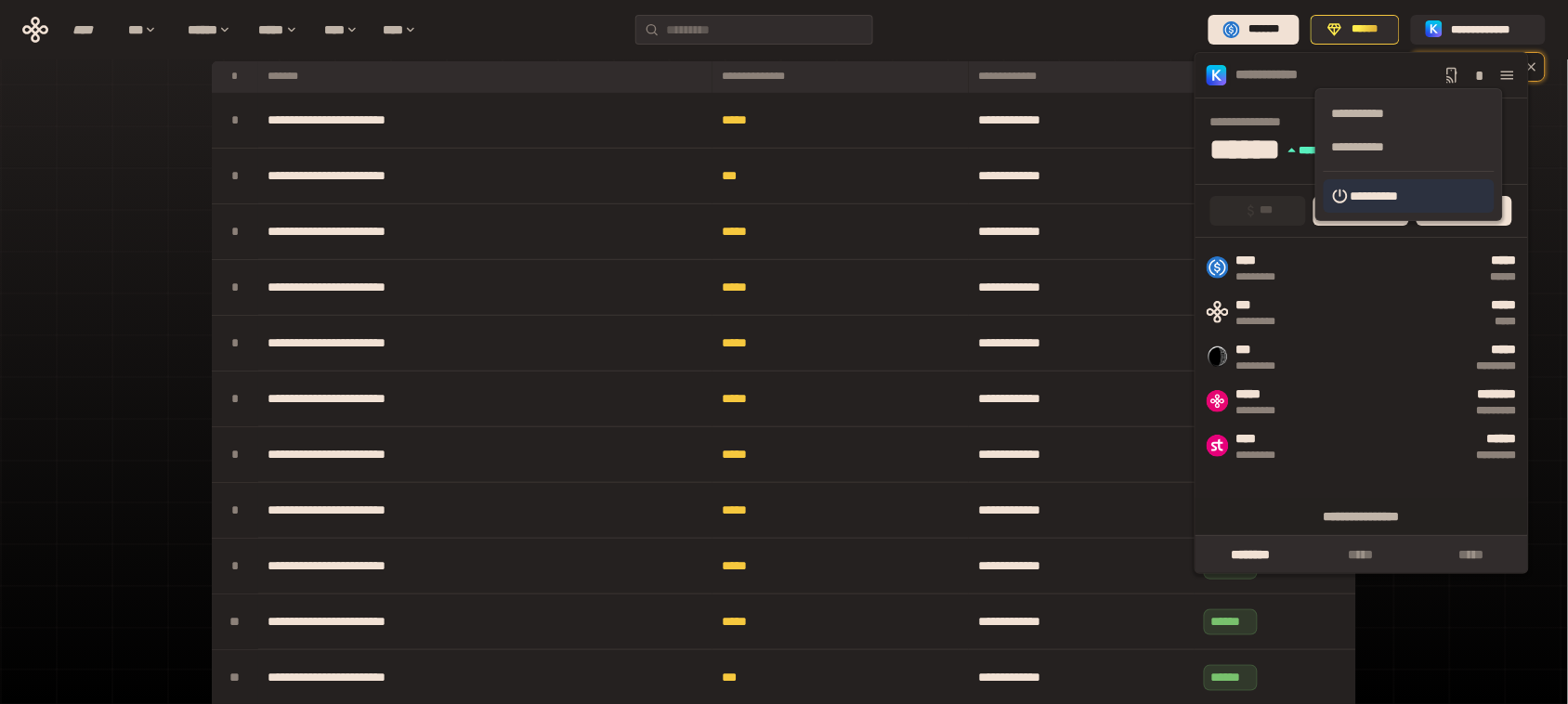 click 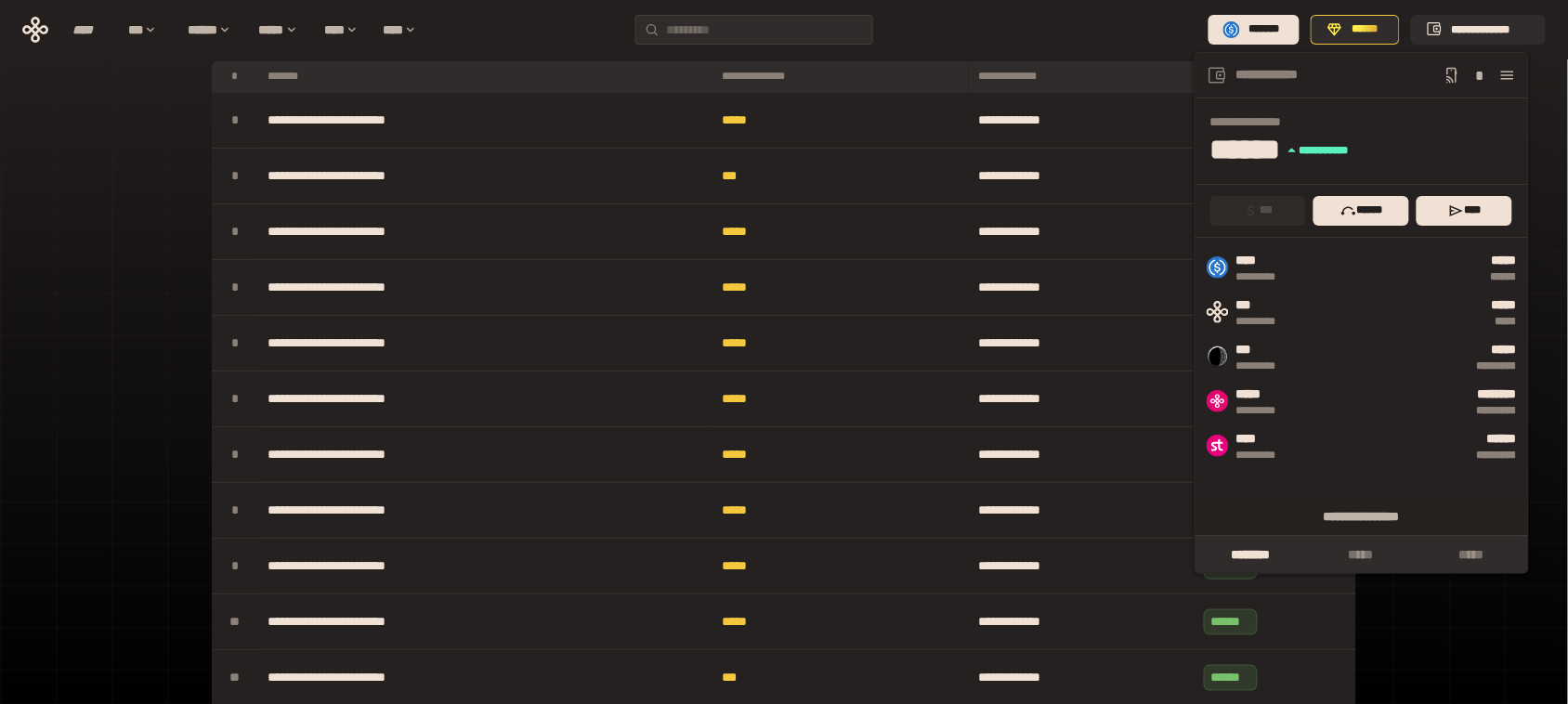 scroll, scrollTop: 23, scrollLeft: 0, axis: vertical 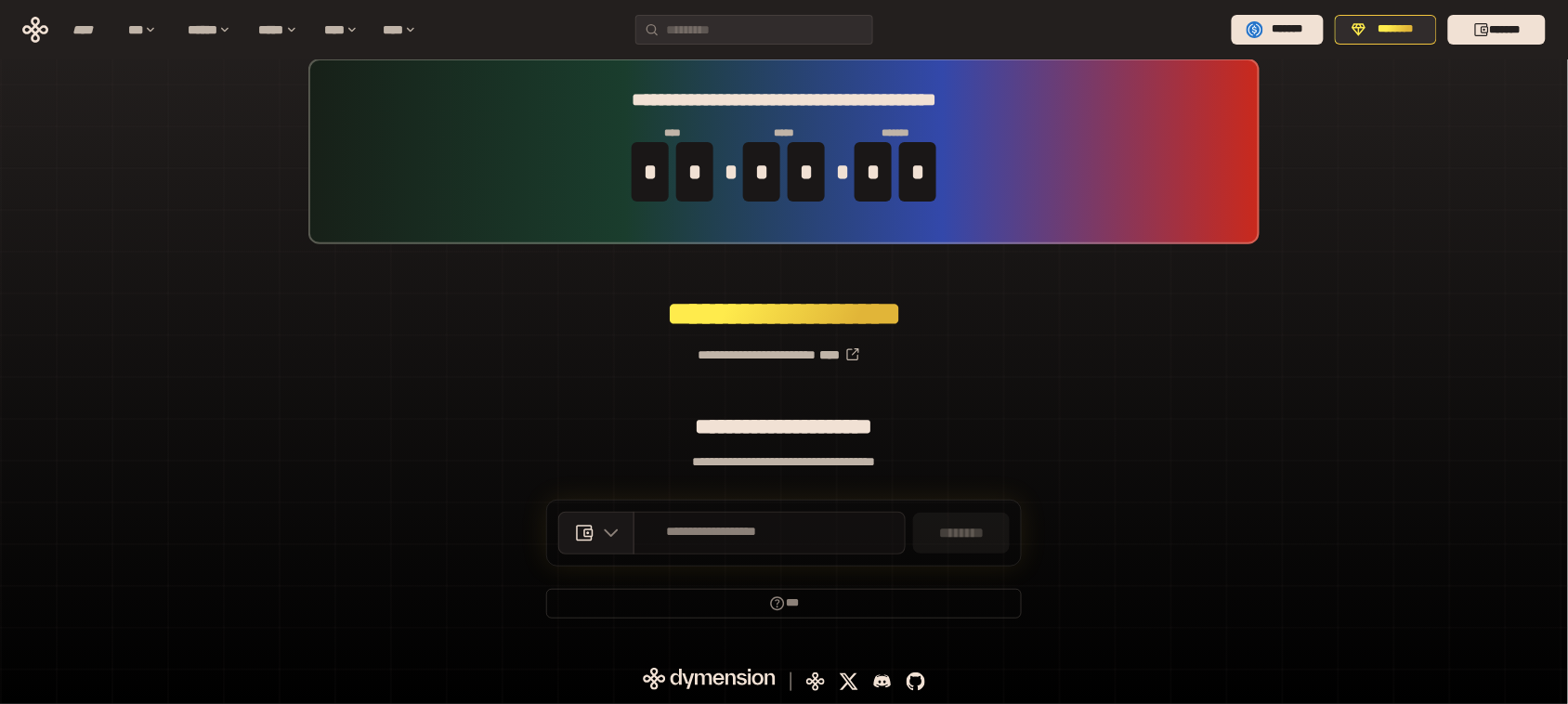 click on "**********" at bounding box center [769, 533] 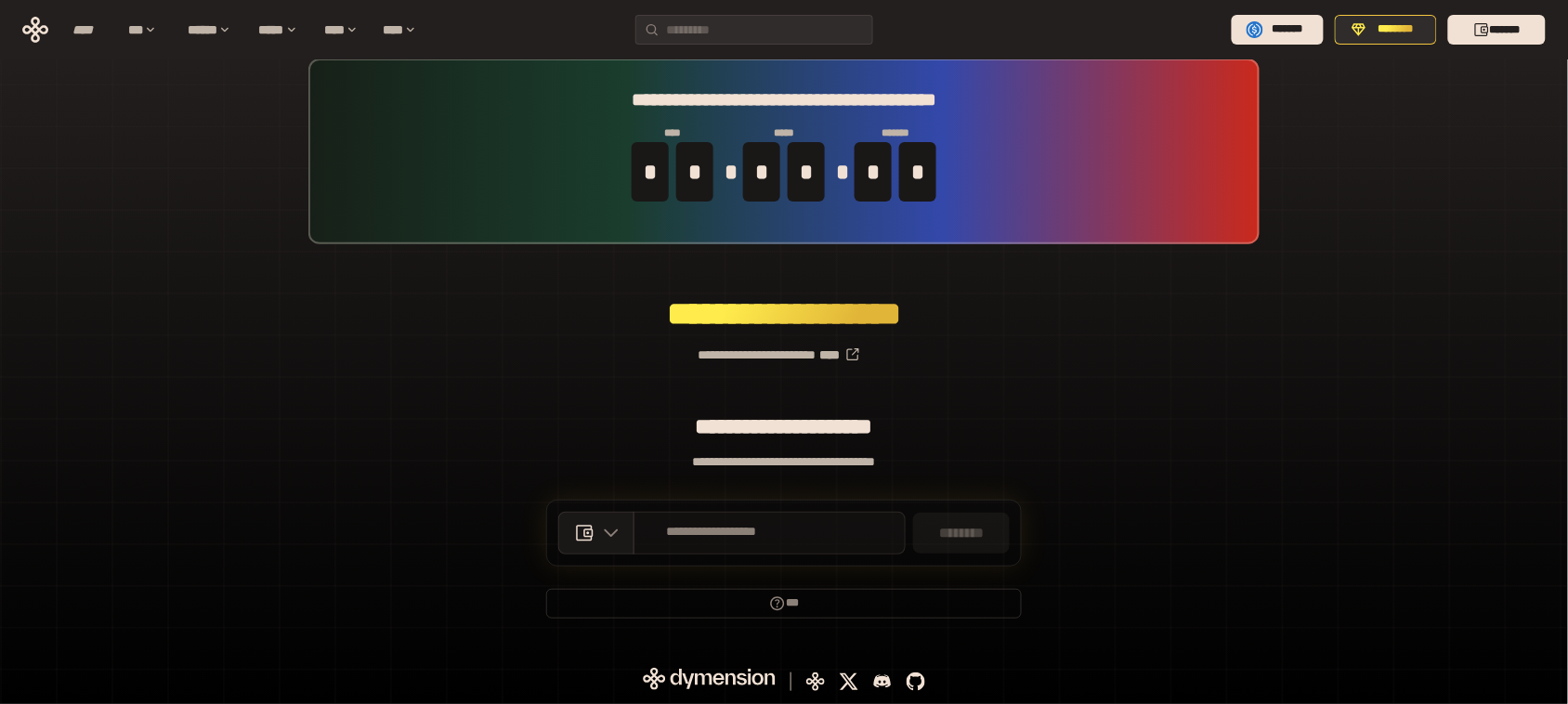 click on "**********" at bounding box center (769, 533) 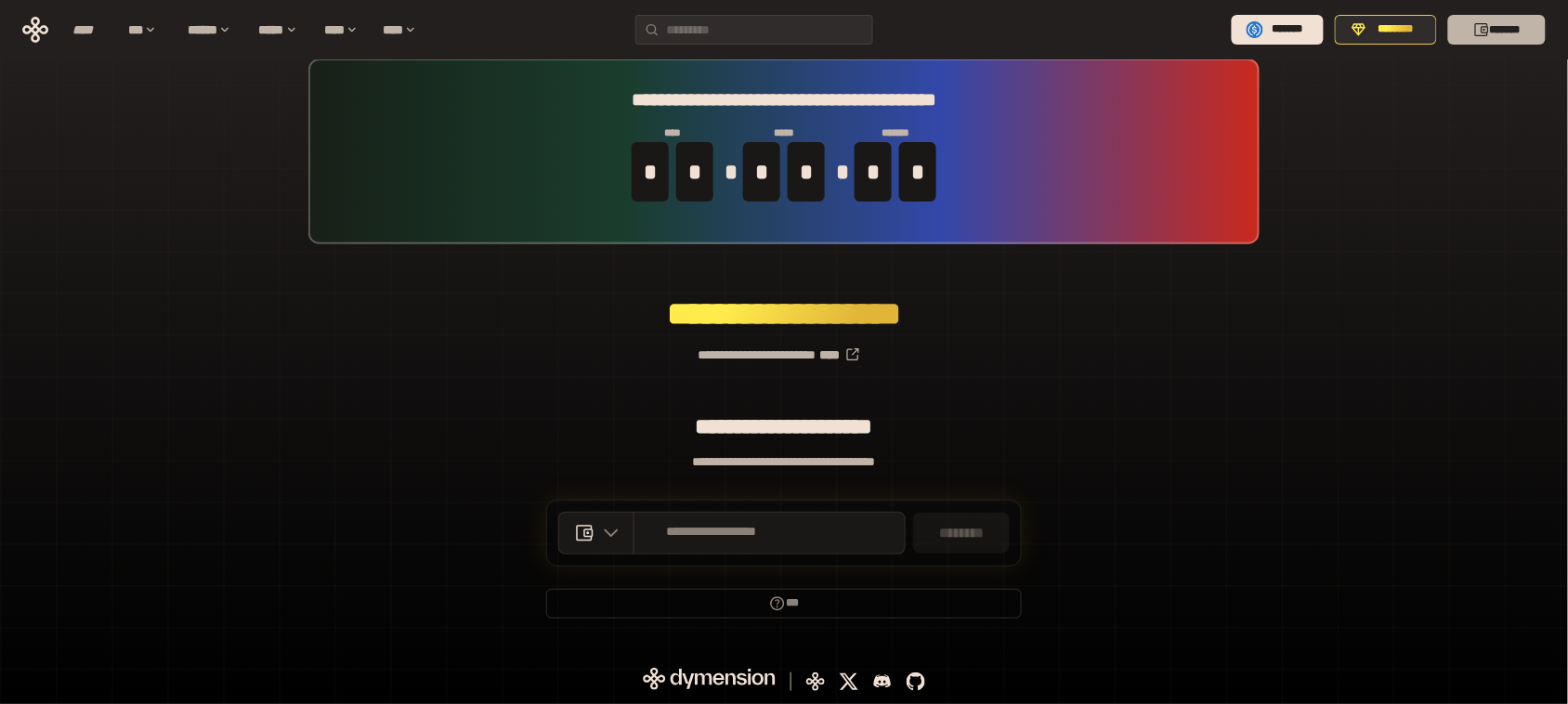 click on "*******" at bounding box center (1496, 30) 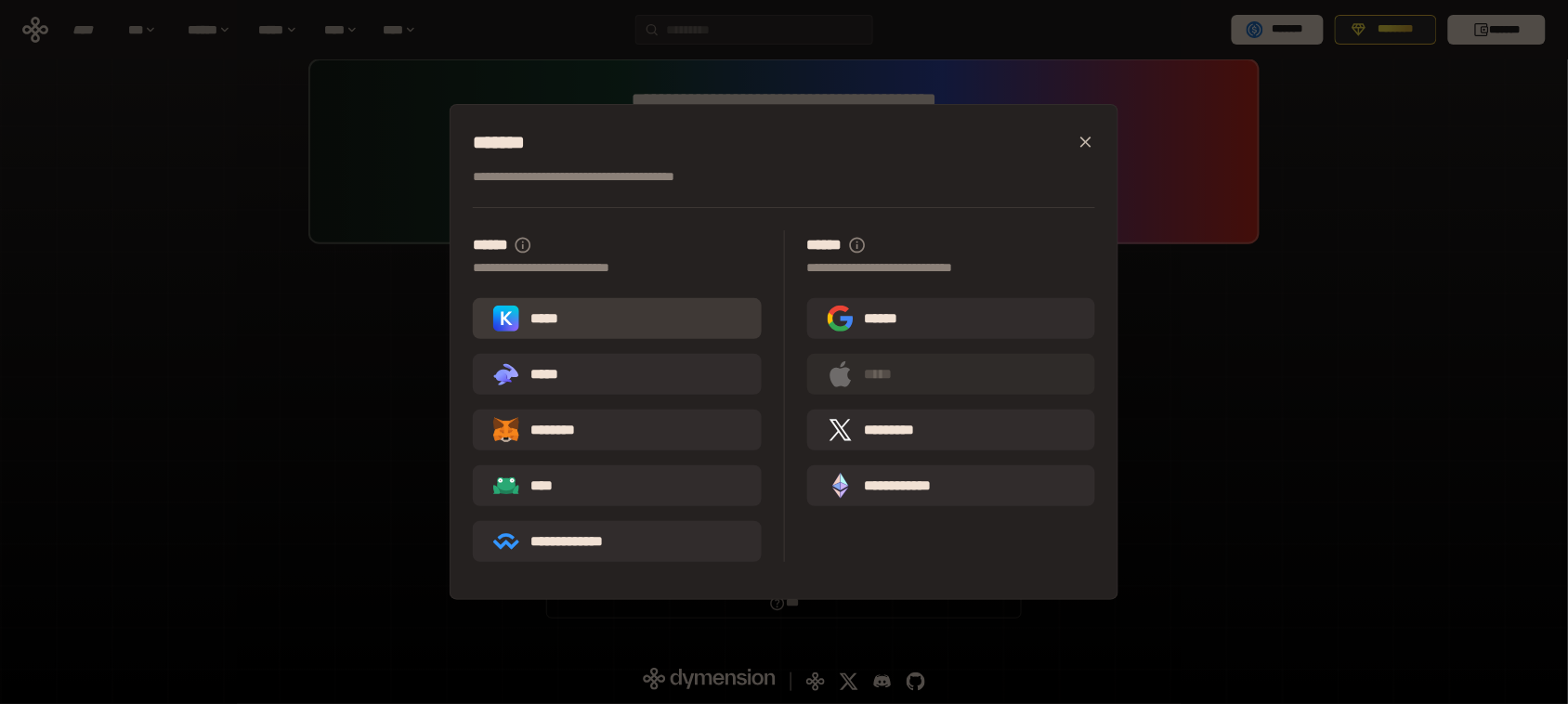 click on "*****" at bounding box center (617, 319) 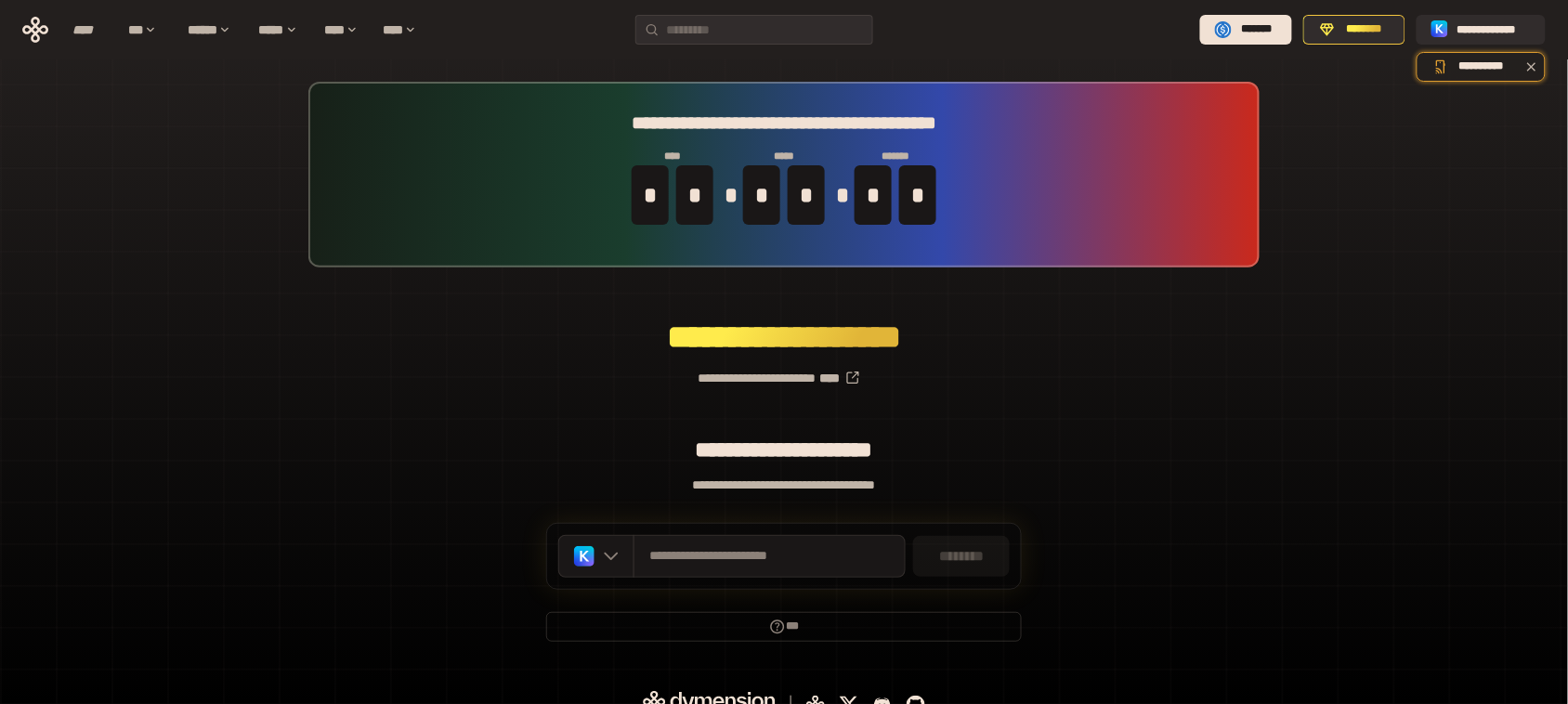 scroll, scrollTop: 23, scrollLeft: 0, axis: vertical 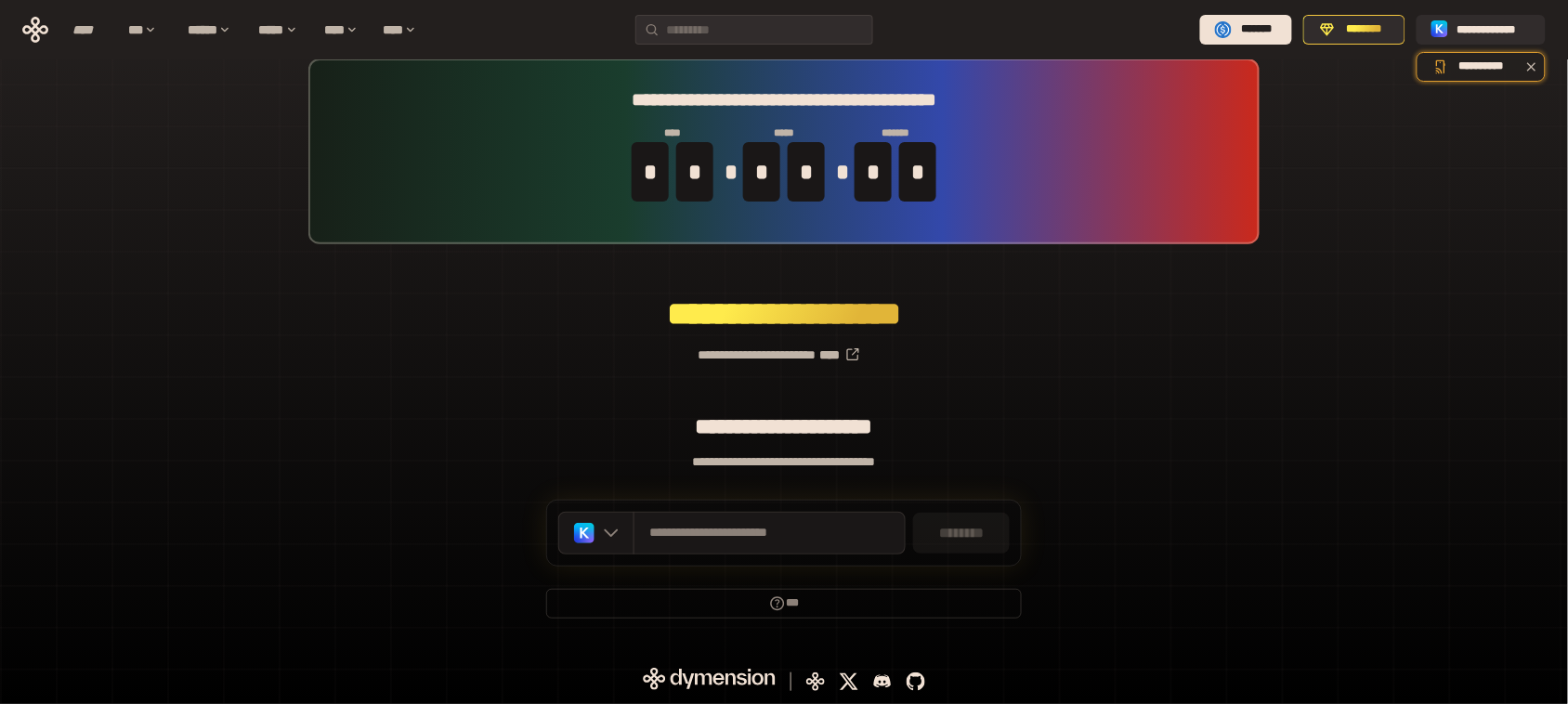 click on "**********" at bounding box center [784, 533] 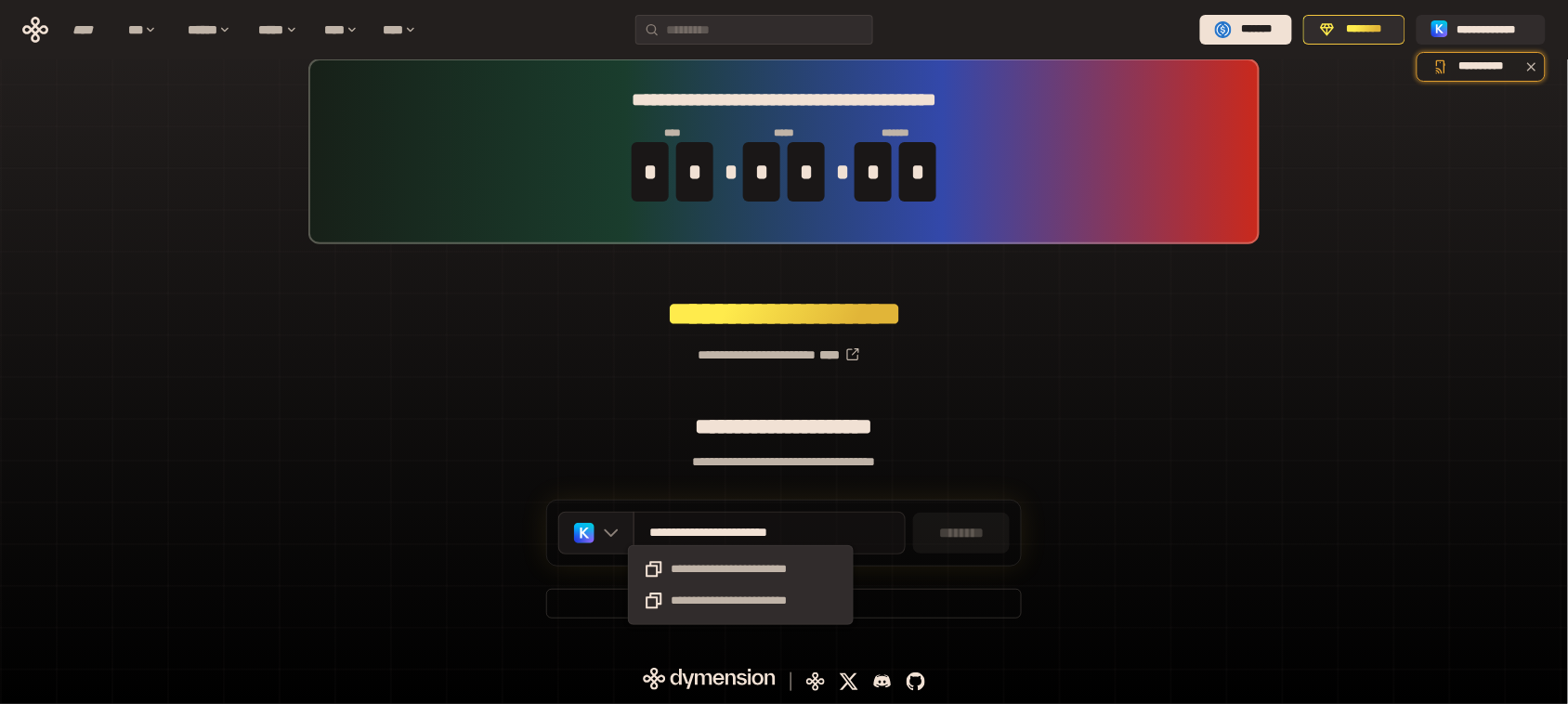 click on "**********" at bounding box center [739, 532] 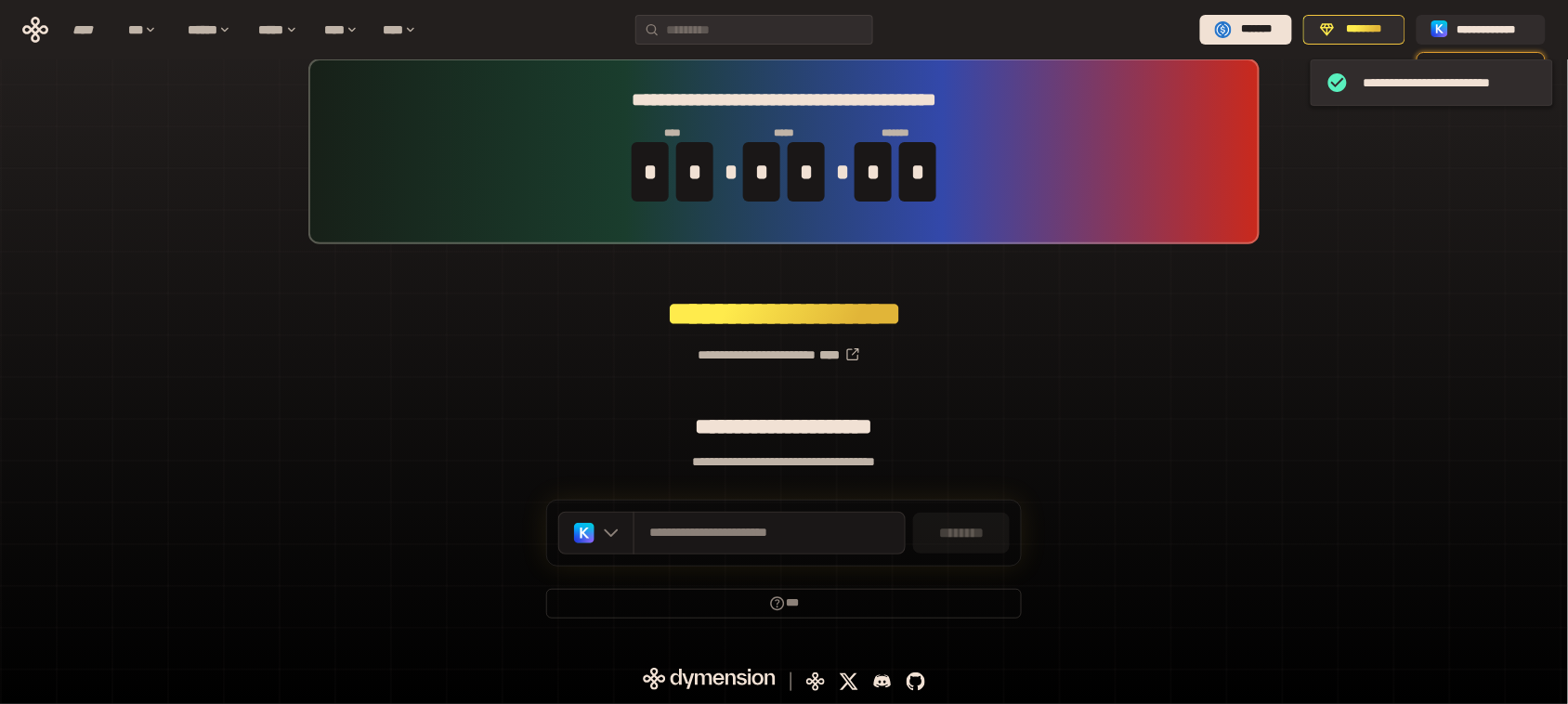 click on "********" at bounding box center [961, 533] 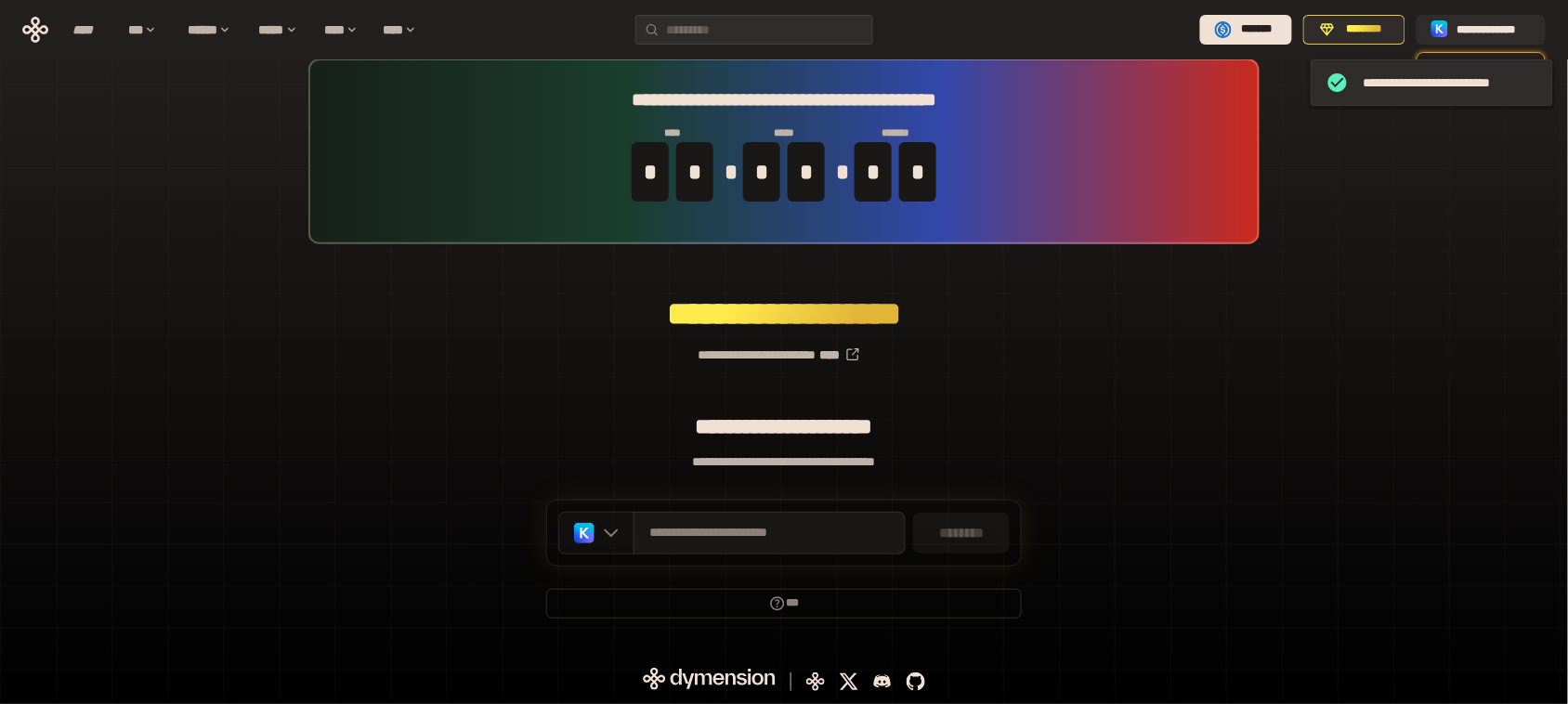 click 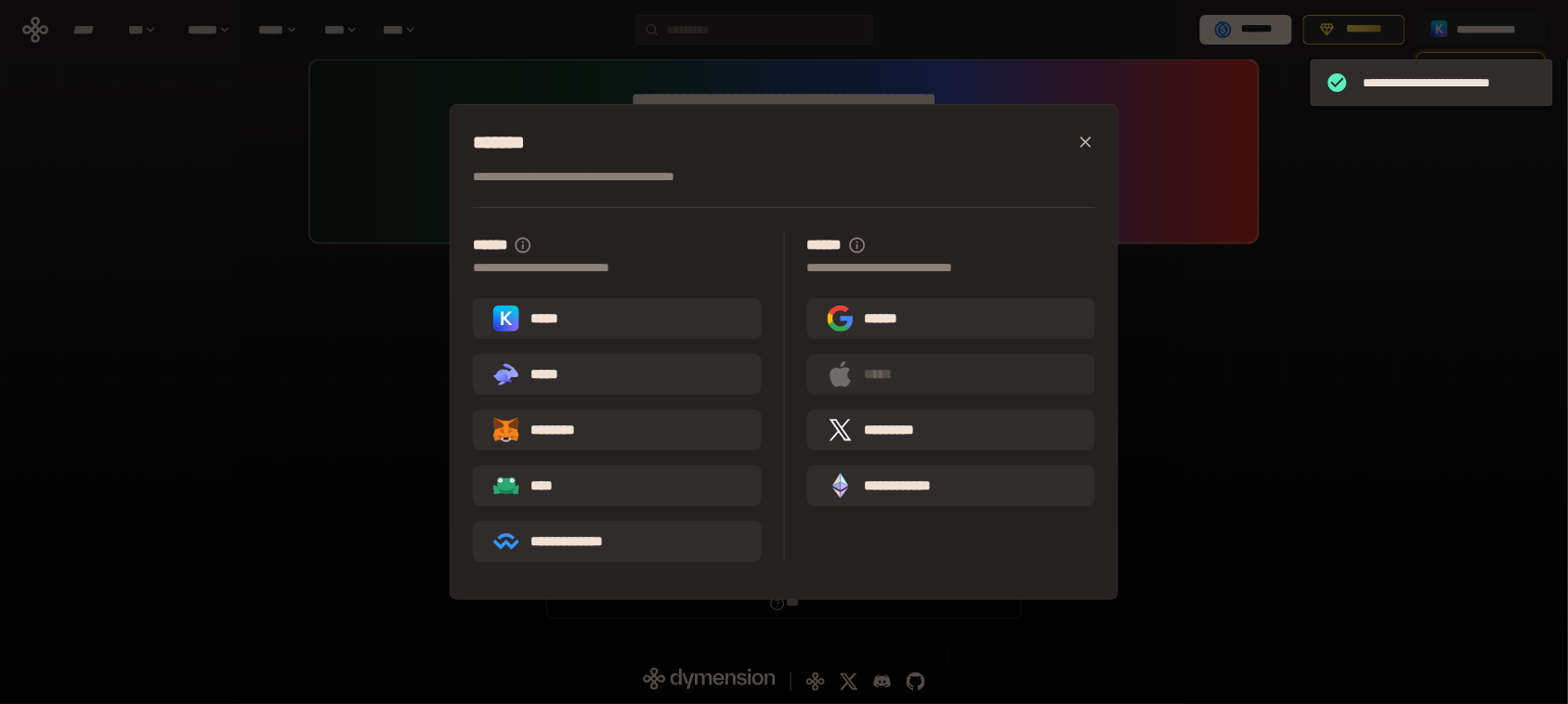 click on "**********" at bounding box center (784, 352) 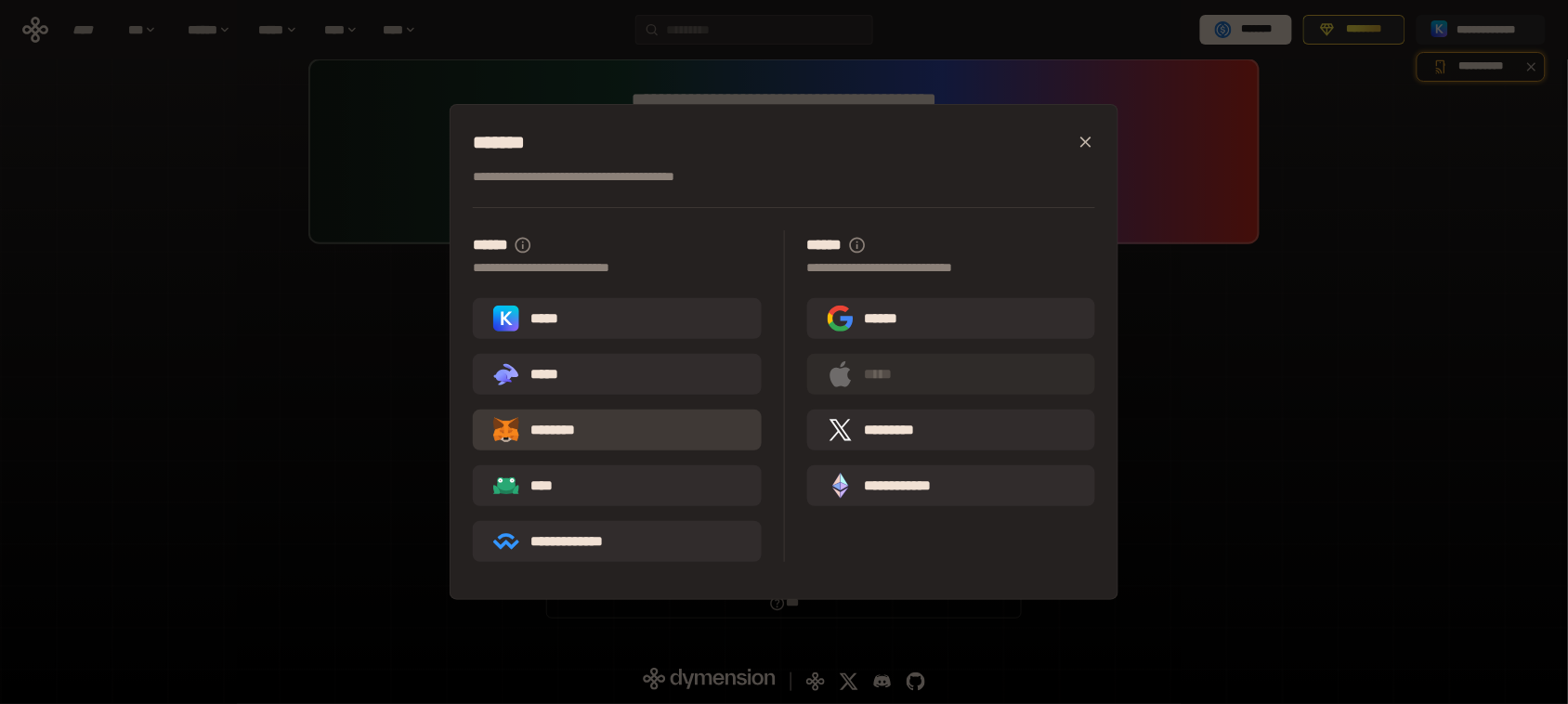 scroll, scrollTop: 0, scrollLeft: 0, axis: both 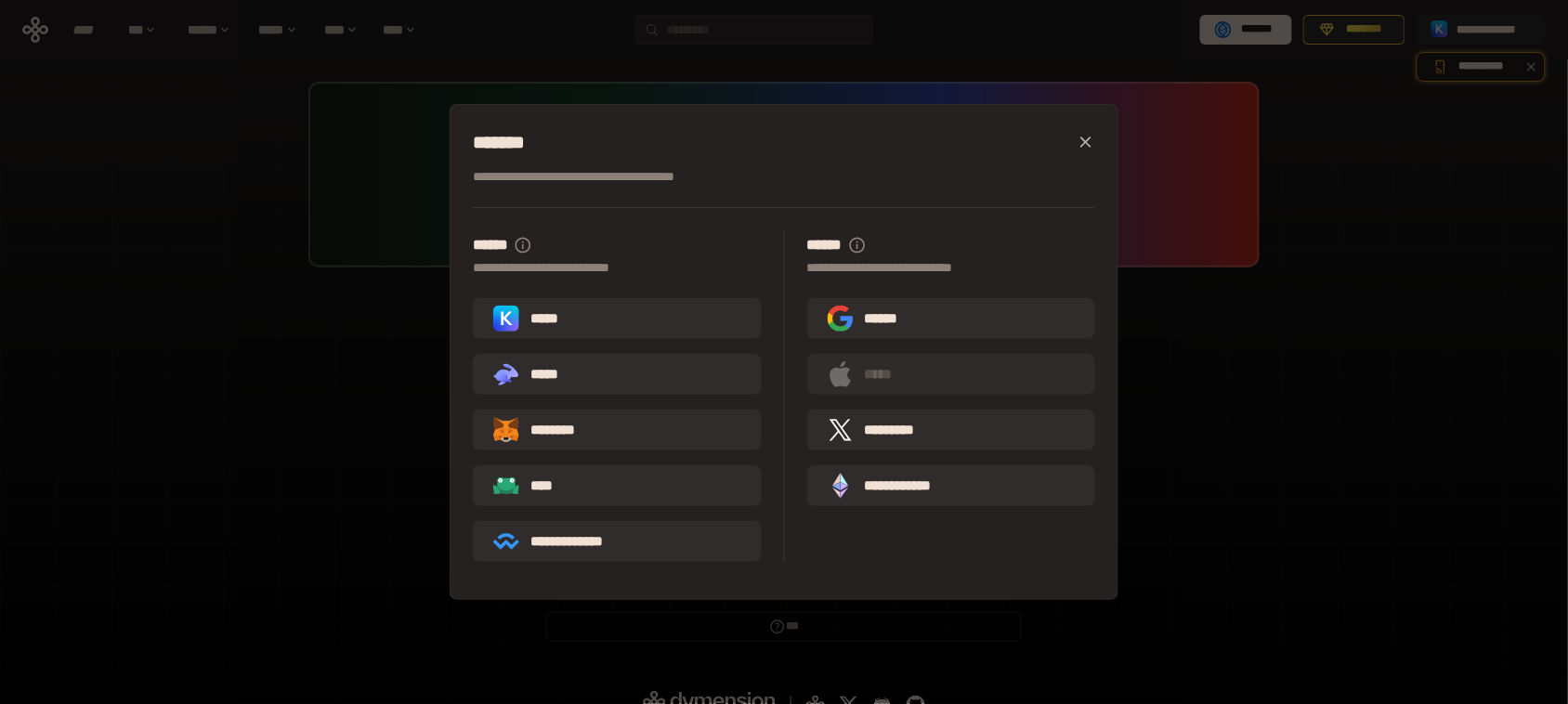 click on "*******" at bounding box center [784, 142] 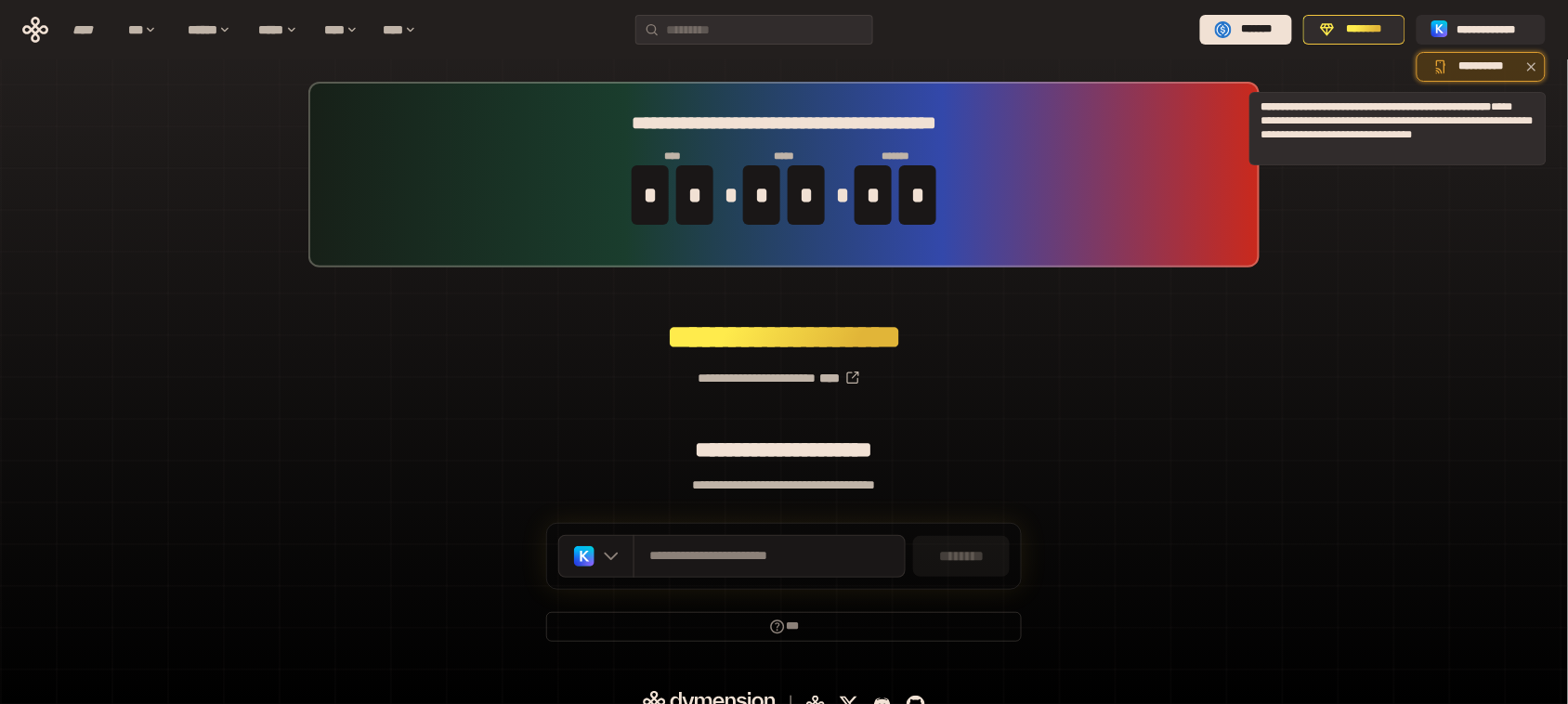 click 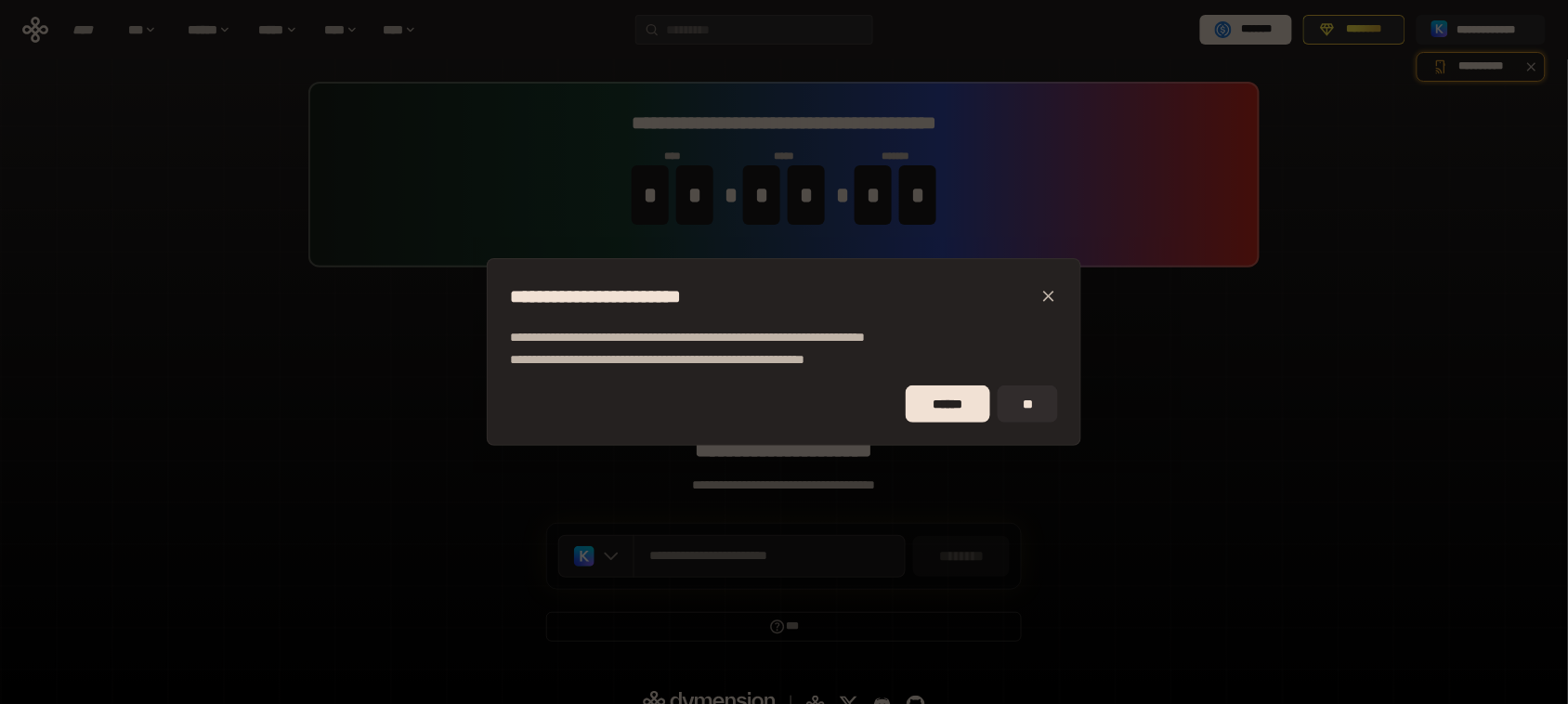 click at bounding box center [1049, 296] 